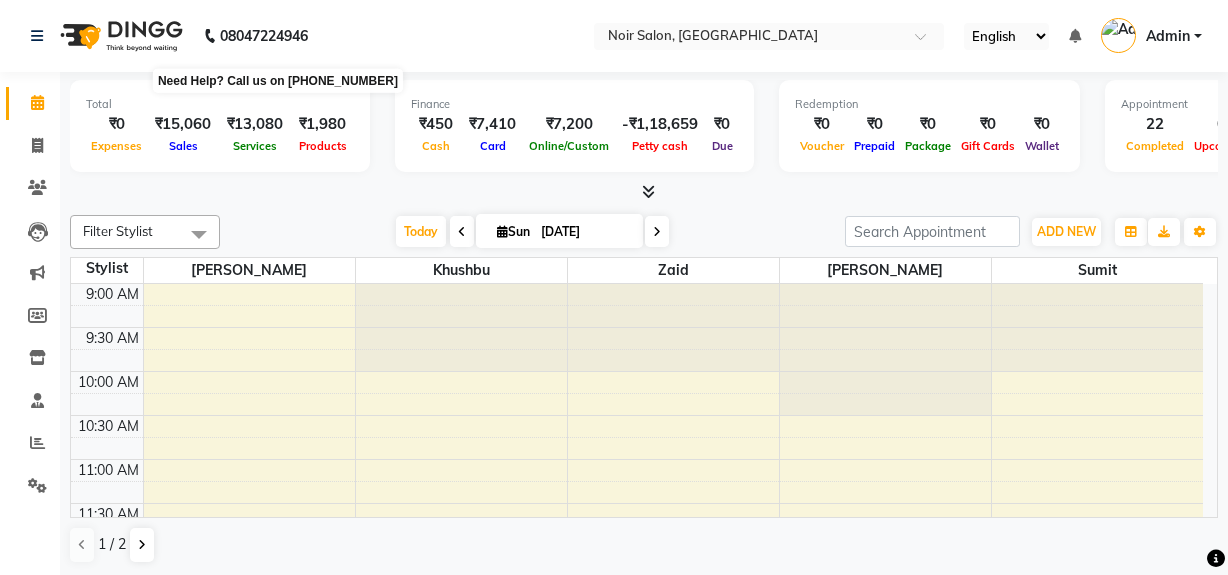 scroll, scrollTop: 0, scrollLeft: 0, axis: both 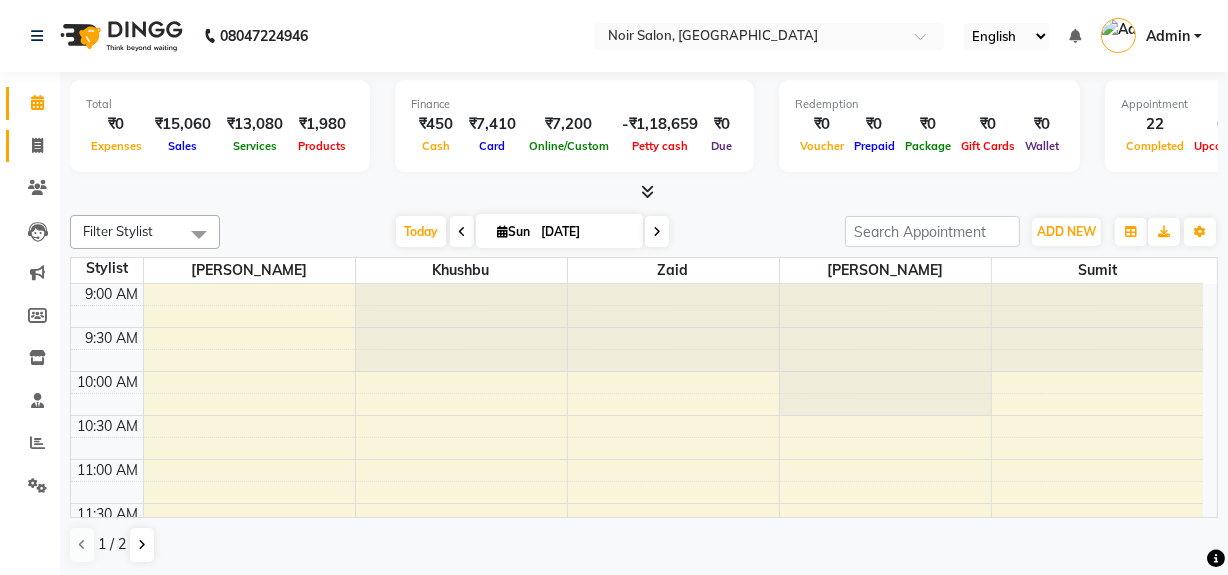 click 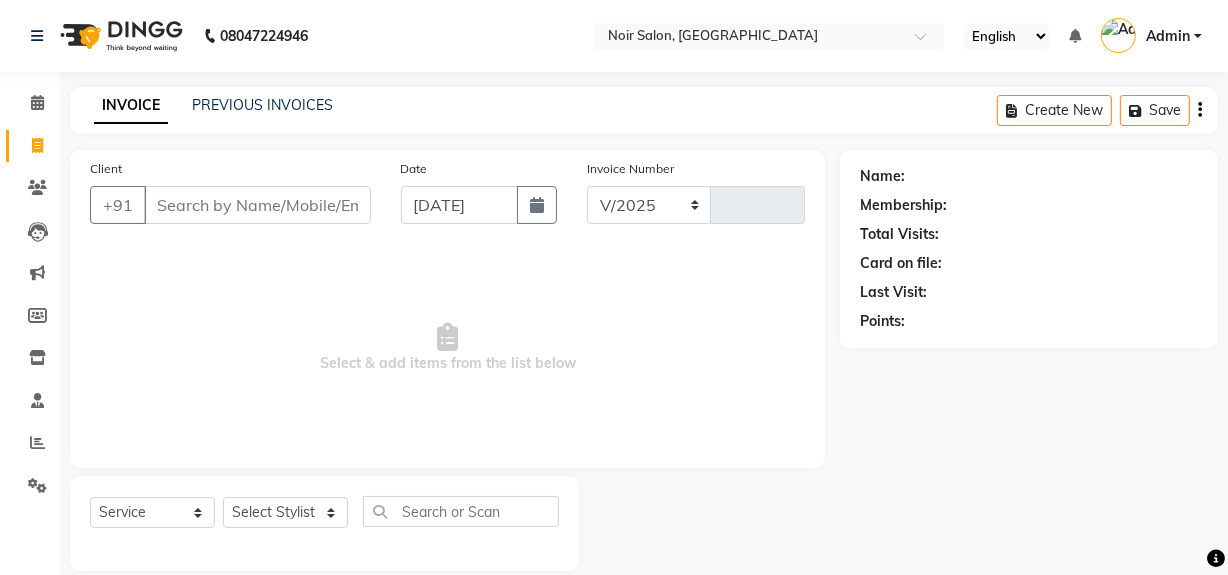 select on "5495" 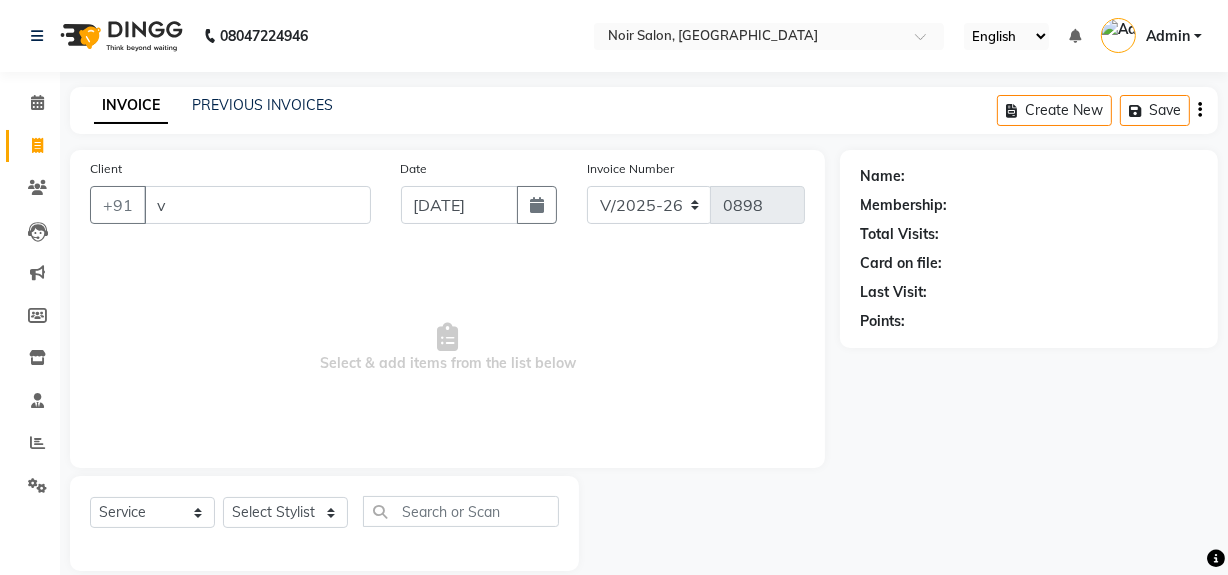 type on "v" 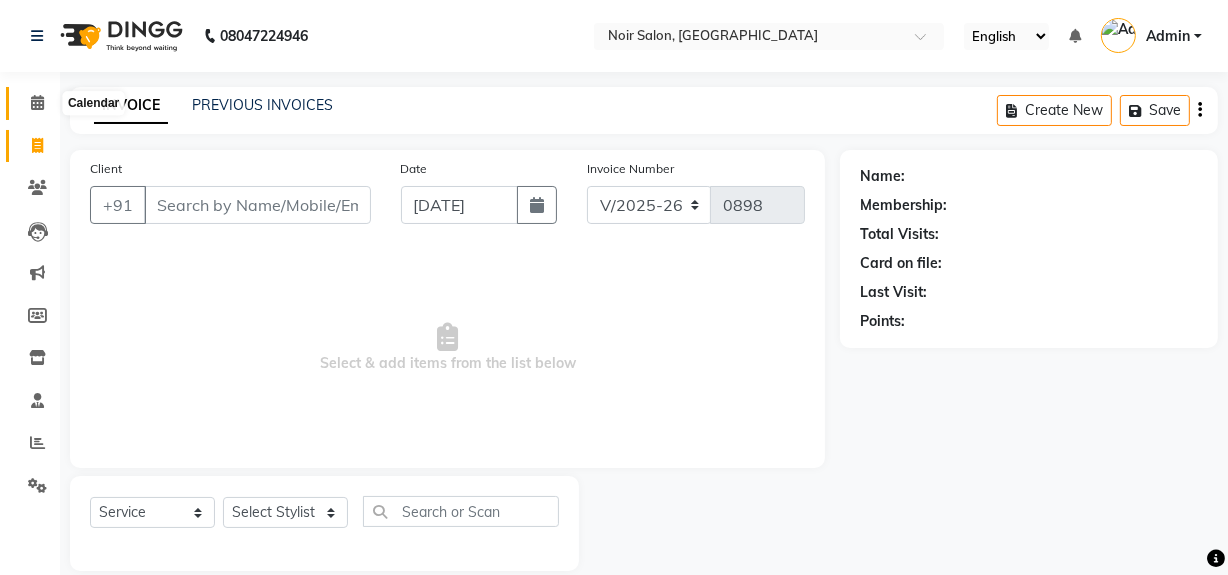 click 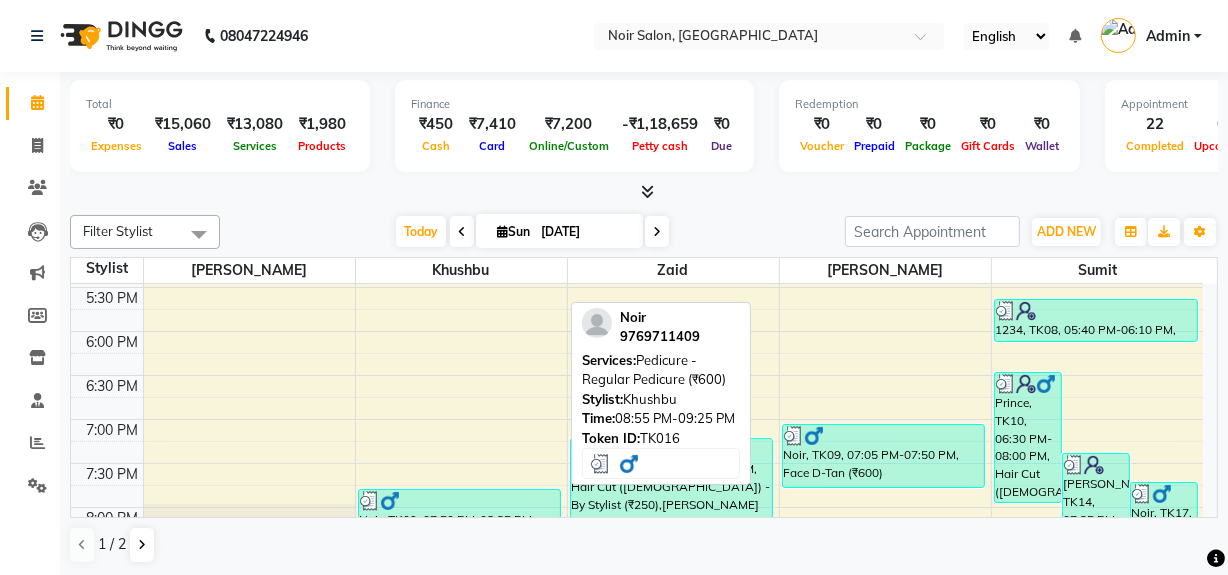 scroll, scrollTop: 992, scrollLeft: 0, axis: vertical 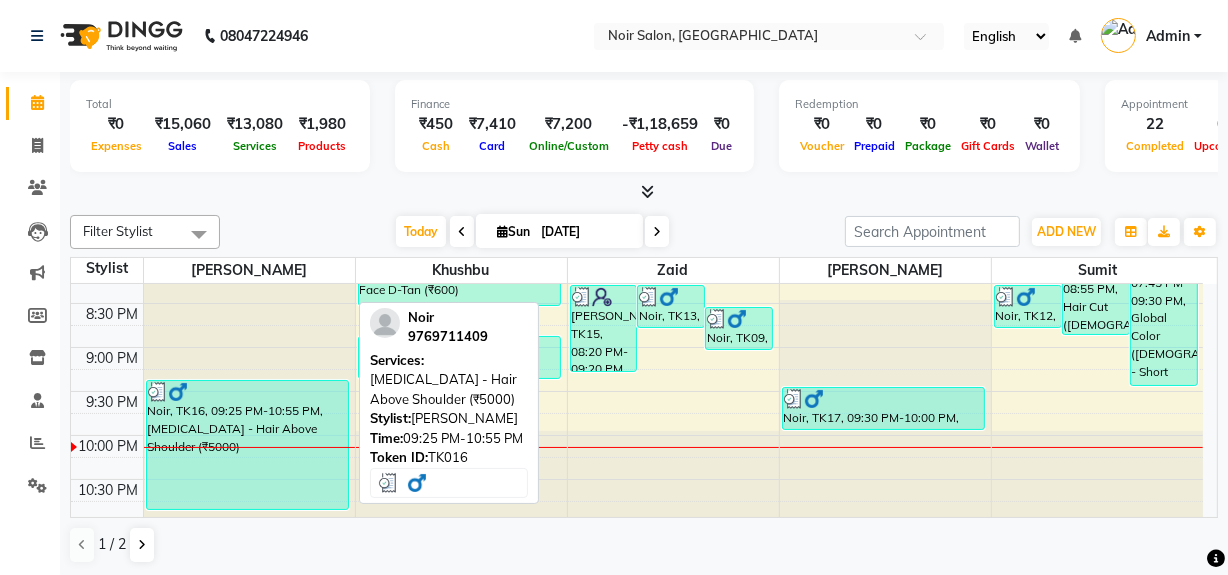 click at bounding box center [248, 392] 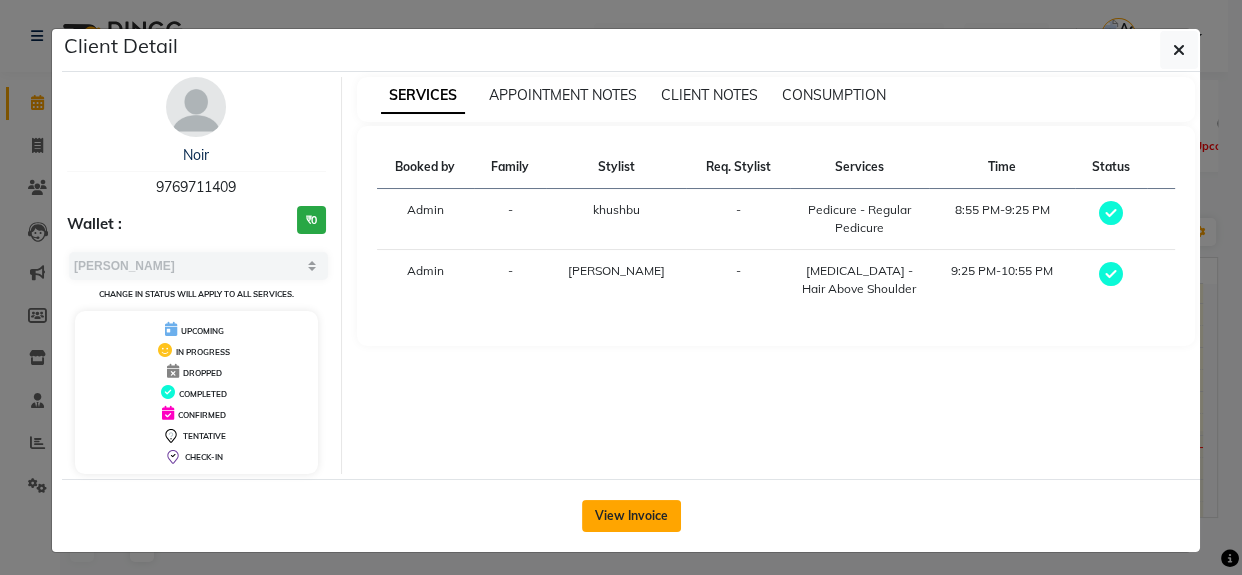 click on "View Invoice" 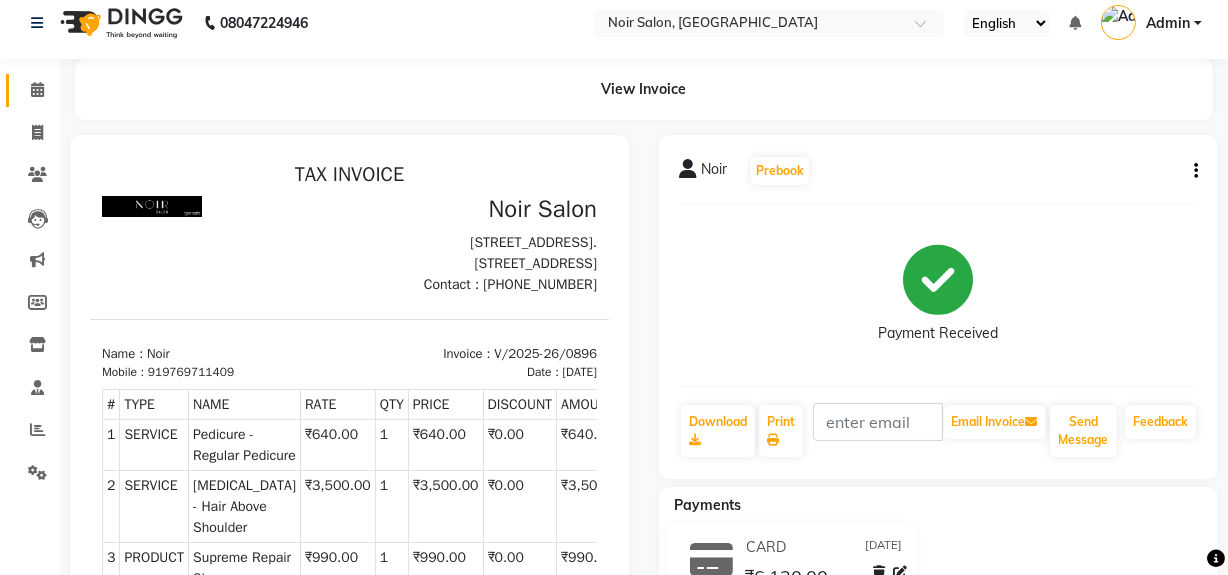 scroll, scrollTop: 0, scrollLeft: 0, axis: both 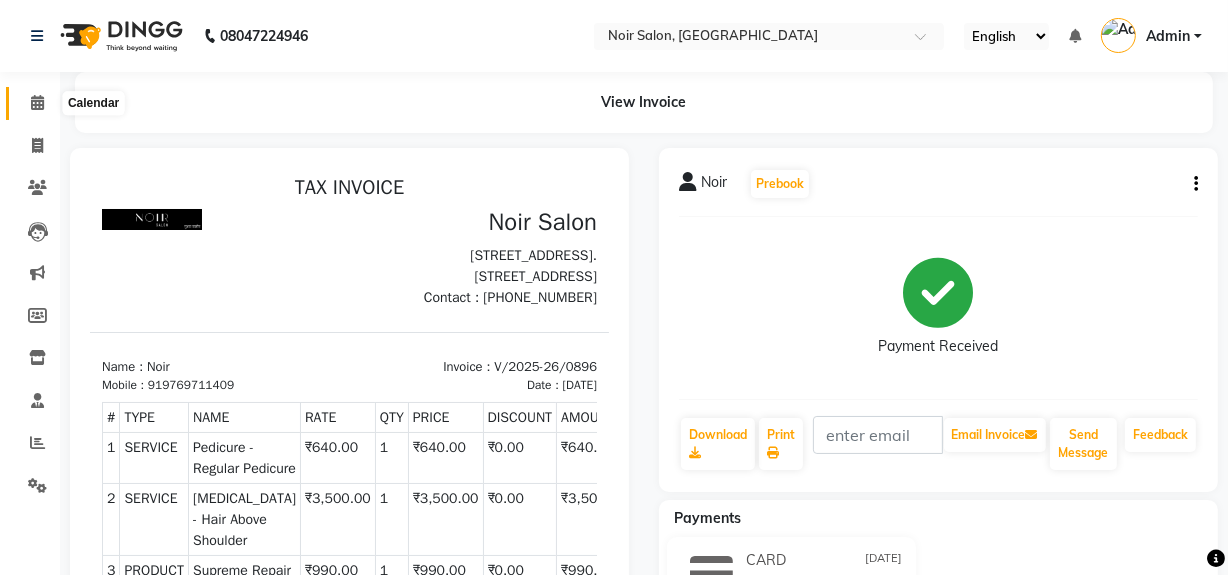 click 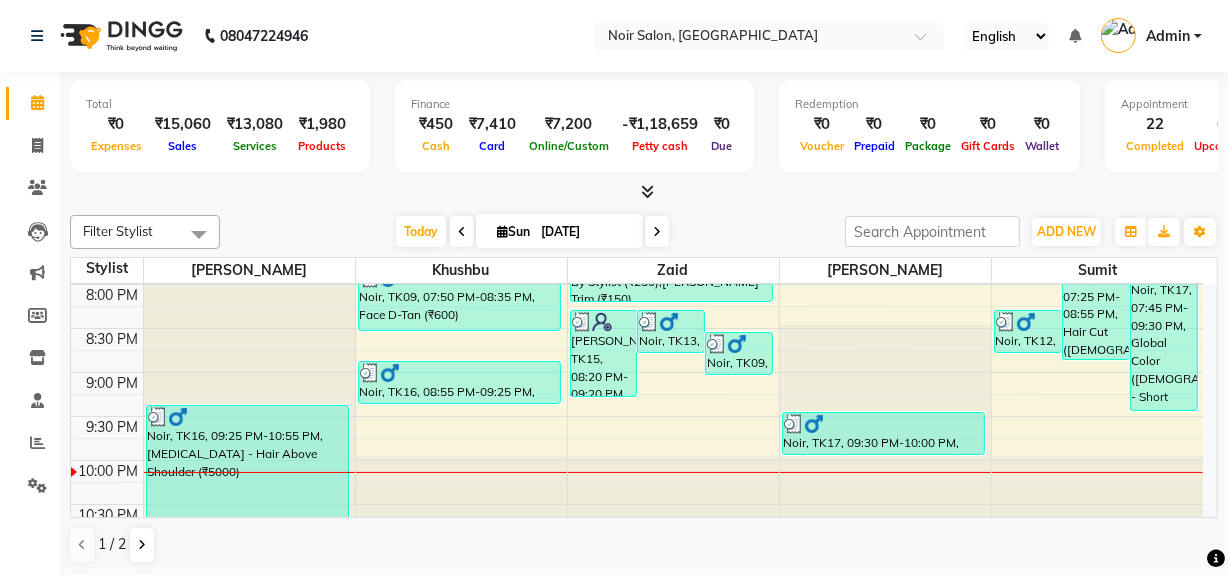 scroll, scrollTop: 992, scrollLeft: 0, axis: vertical 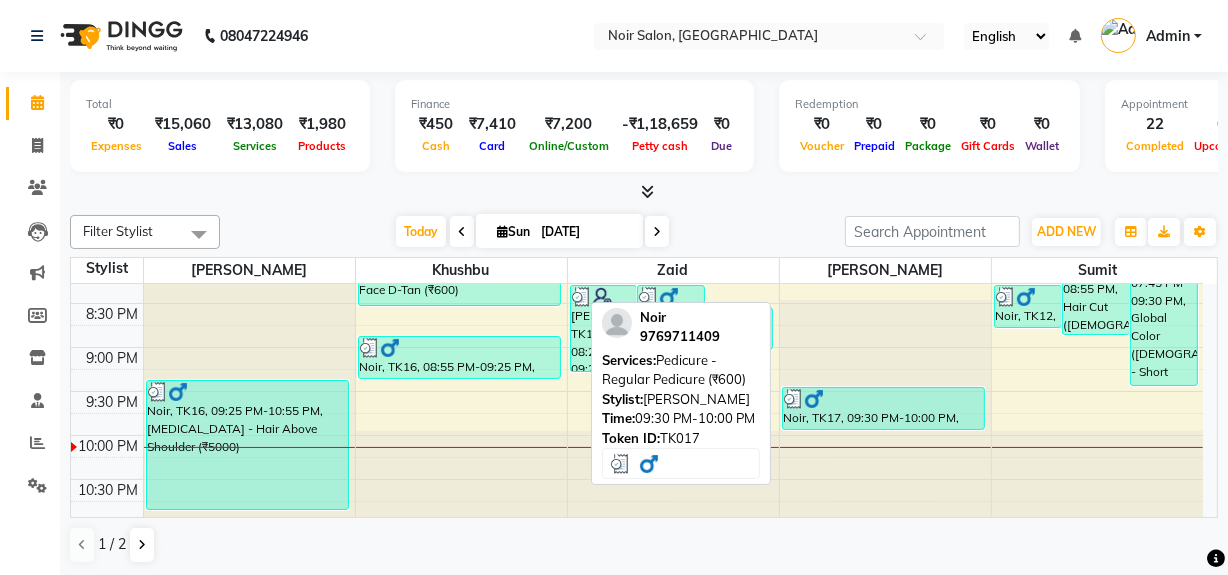 click at bounding box center (884, 399) 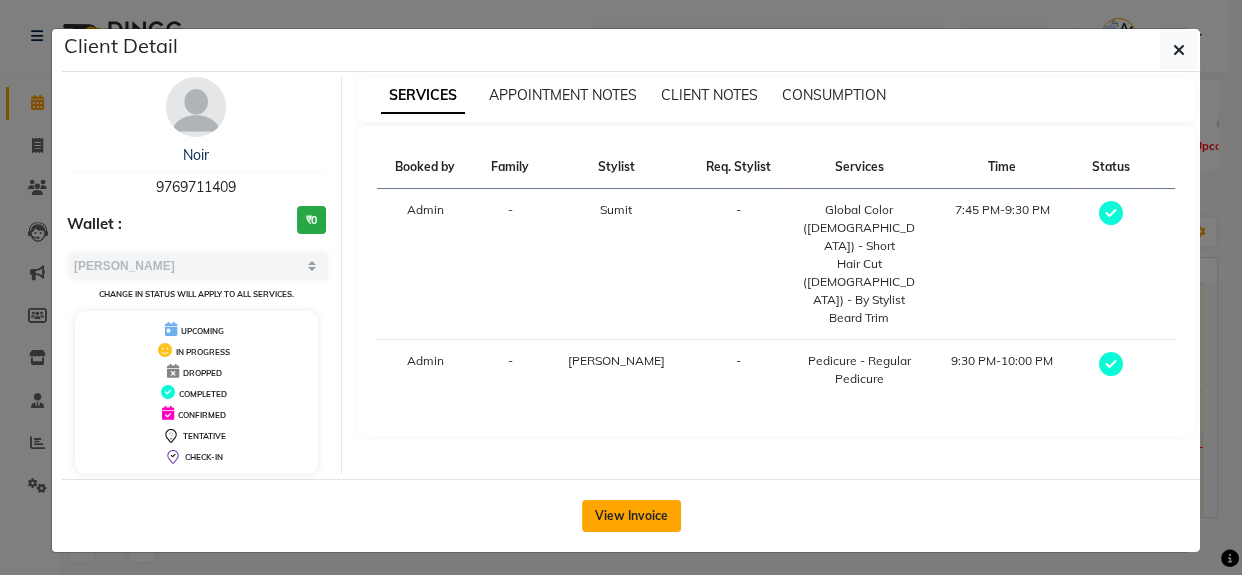 click on "View Invoice" 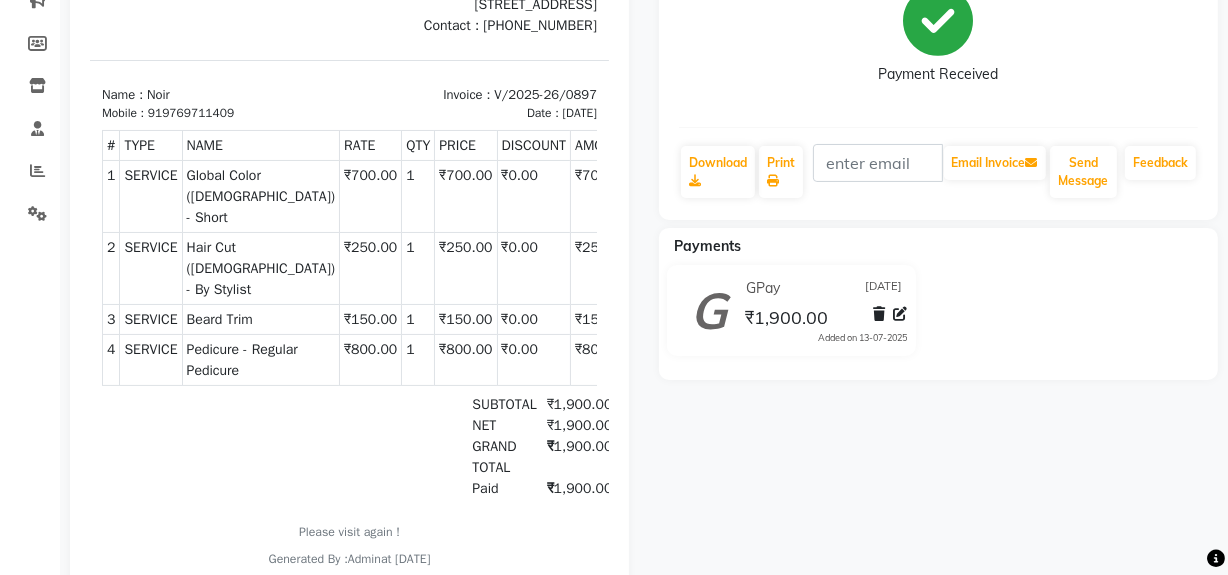 scroll, scrollTop: 0, scrollLeft: 0, axis: both 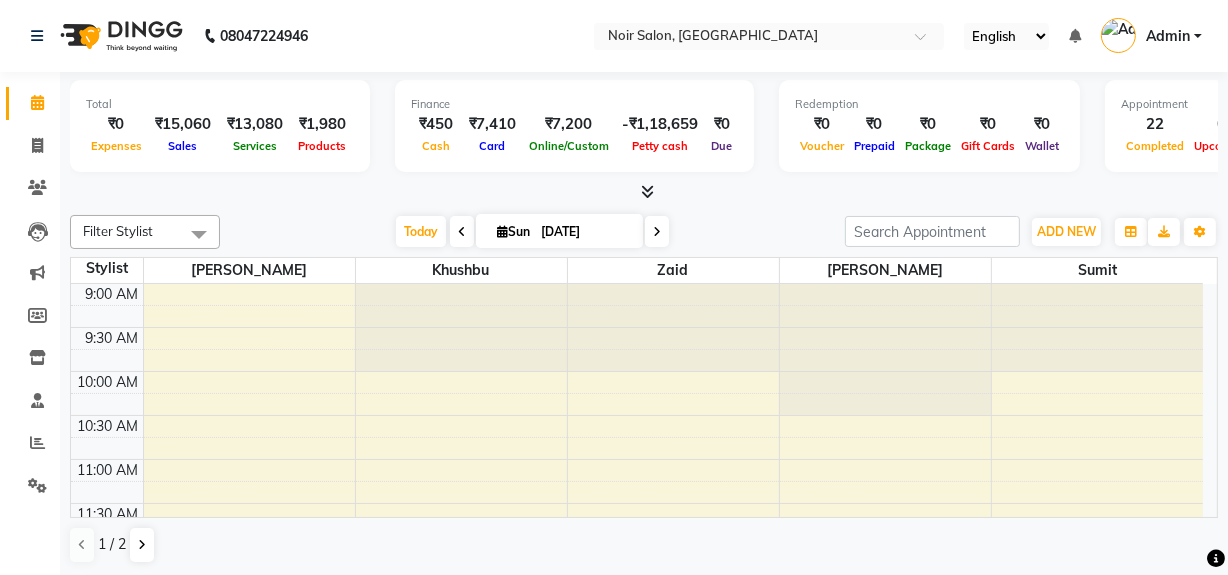 click at bounding box center [648, 191] 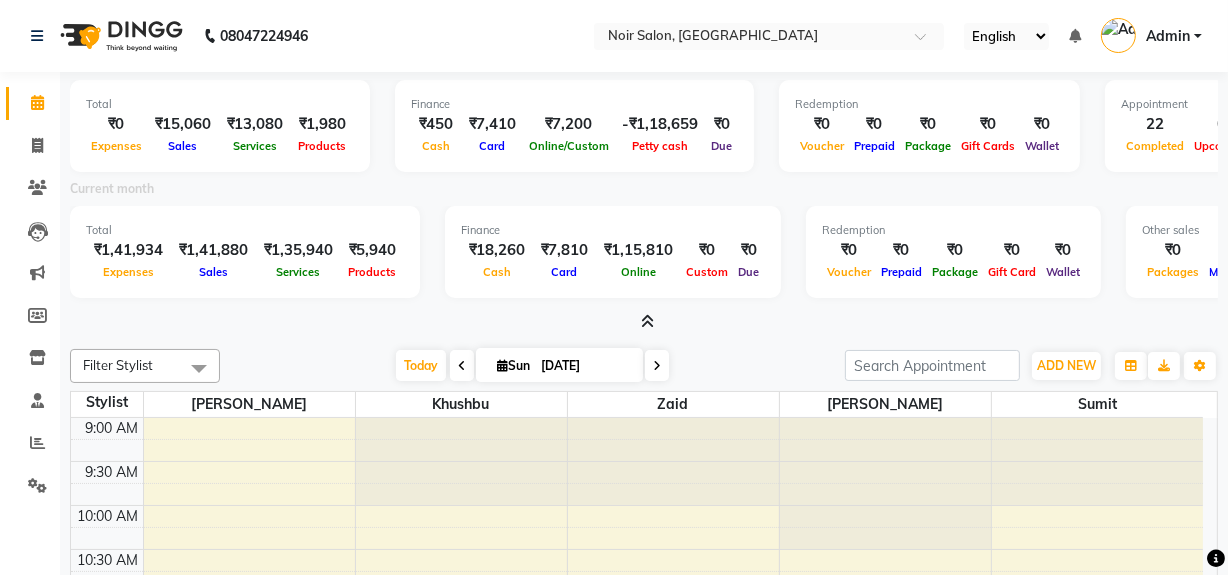 click at bounding box center [648, 321] 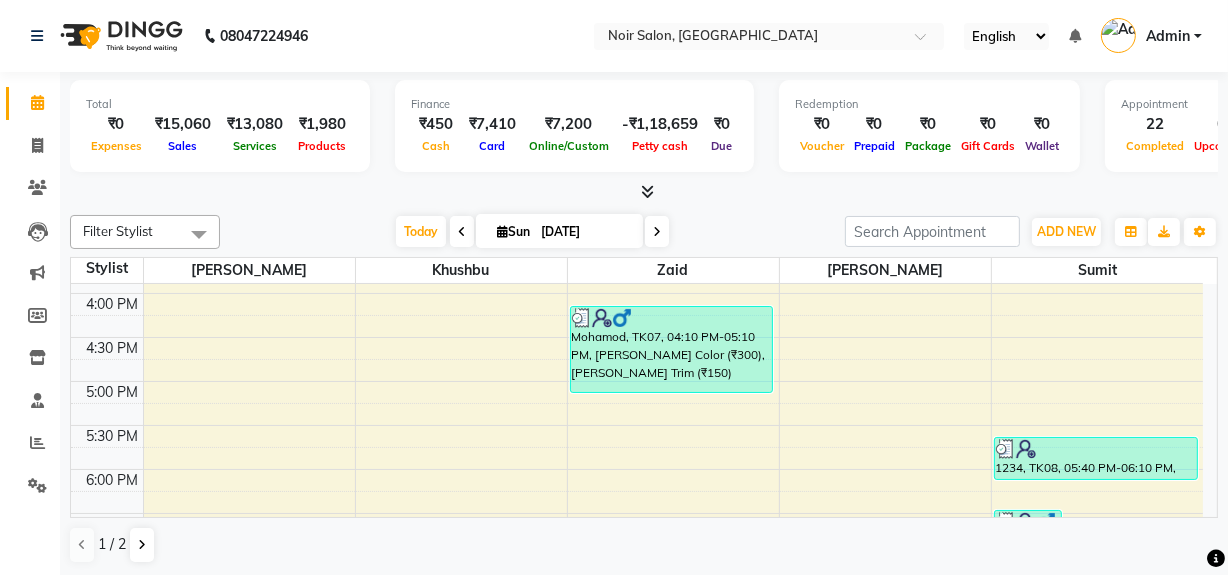 scroll, scrollTop: 636, scrollLeft: 0, axis: vertical 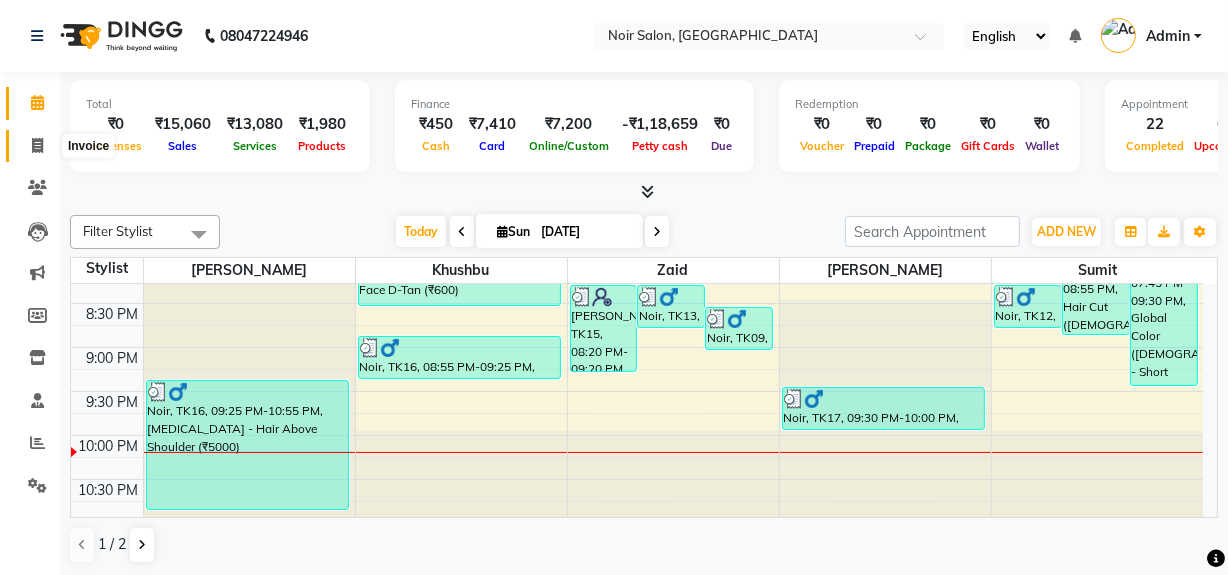 click 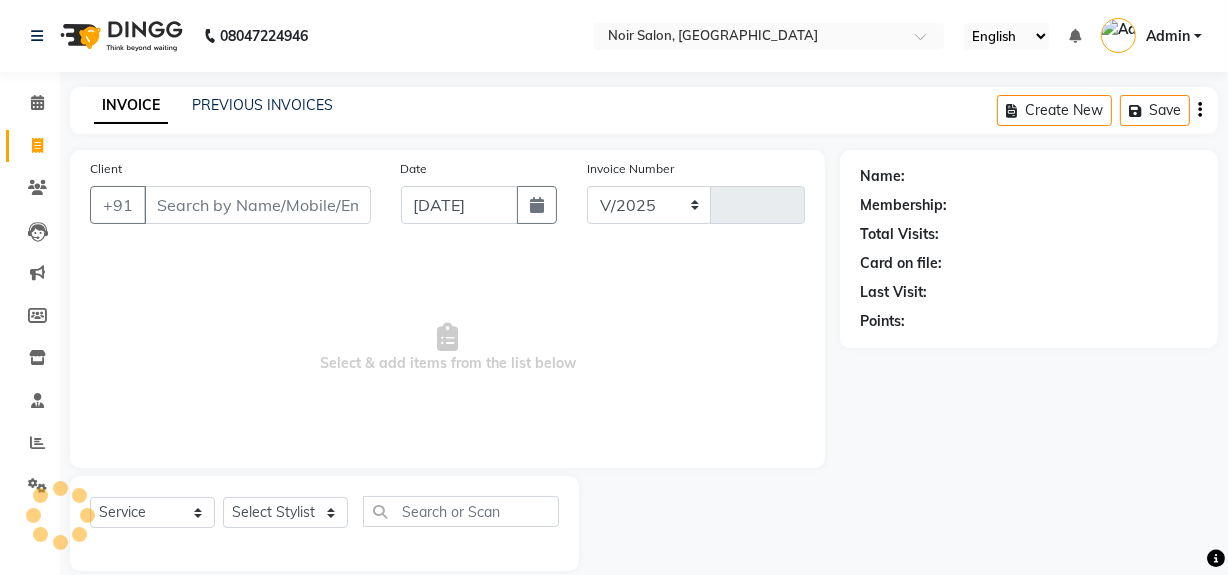 select on "5495" 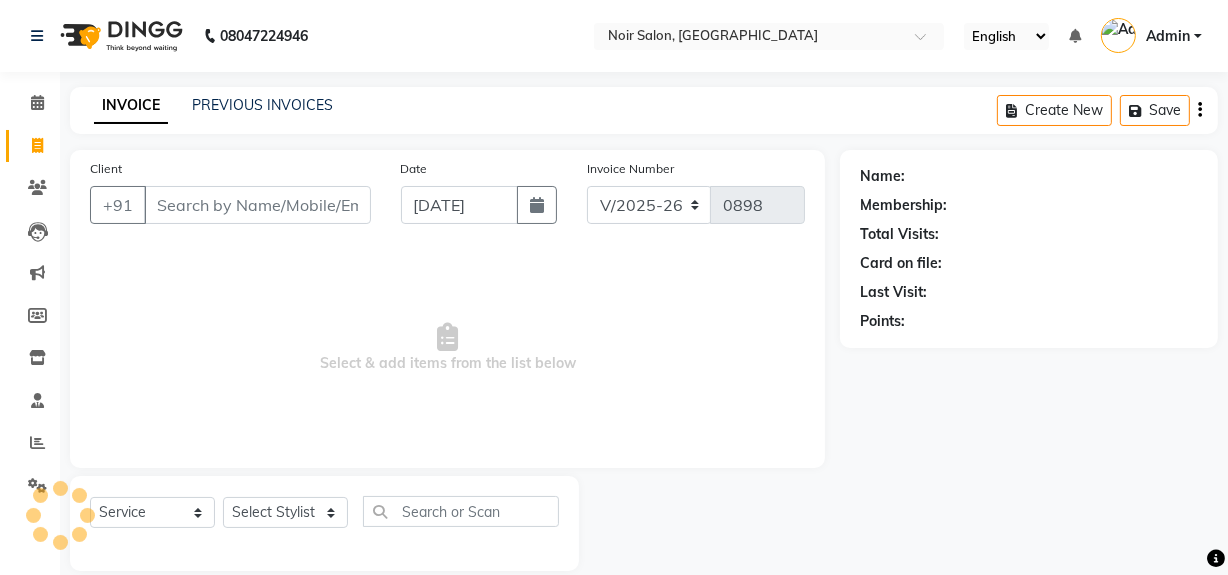 click on "Client" at bounding box center (257, 205) 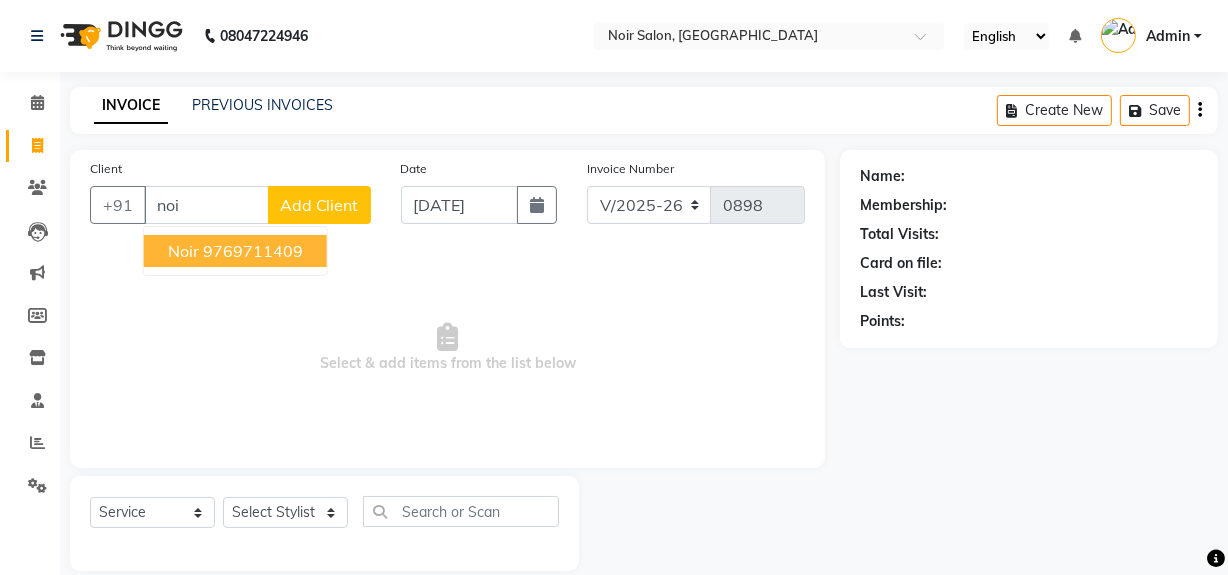 click on "9769711409" at bounding box center [253, 251] 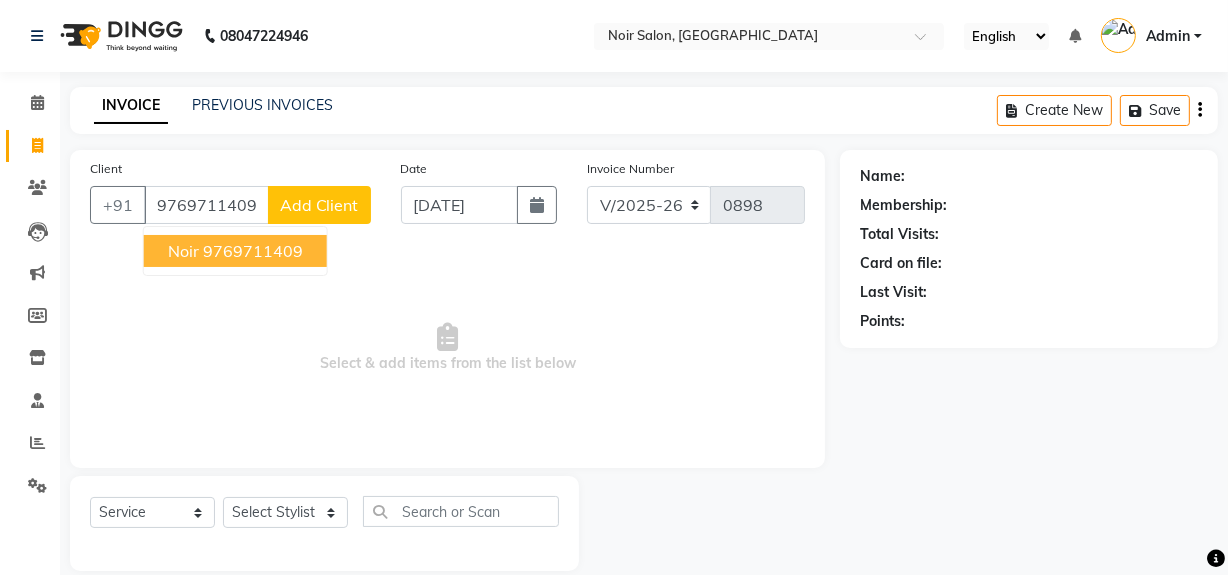 type on "9769711409" 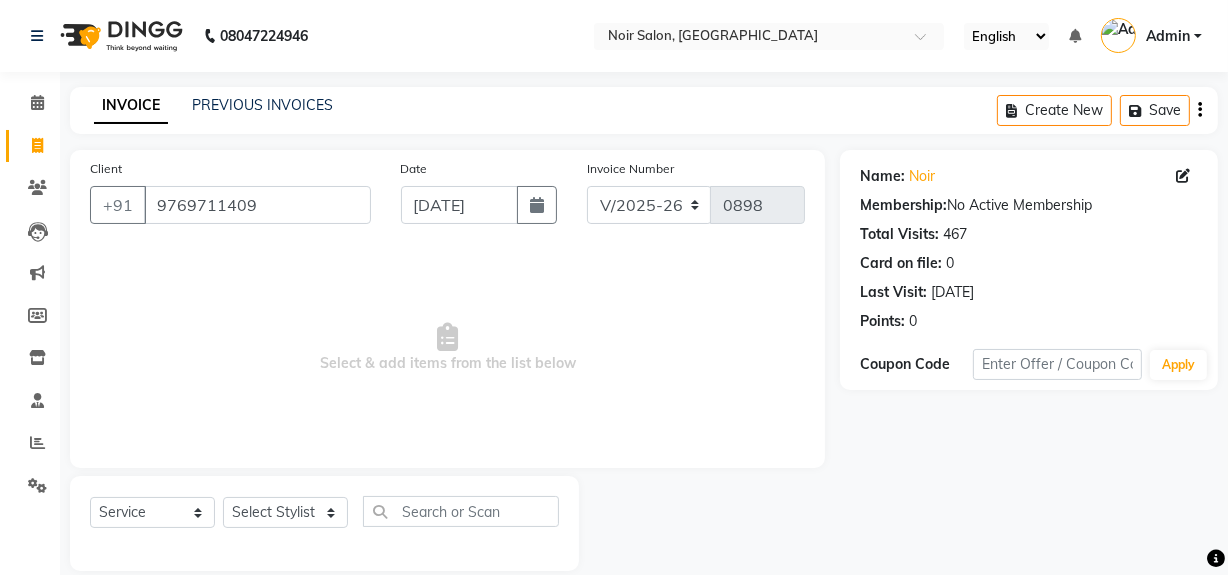 scroll, scrollTop: 26, scrollLeft: 0, axis: vertical 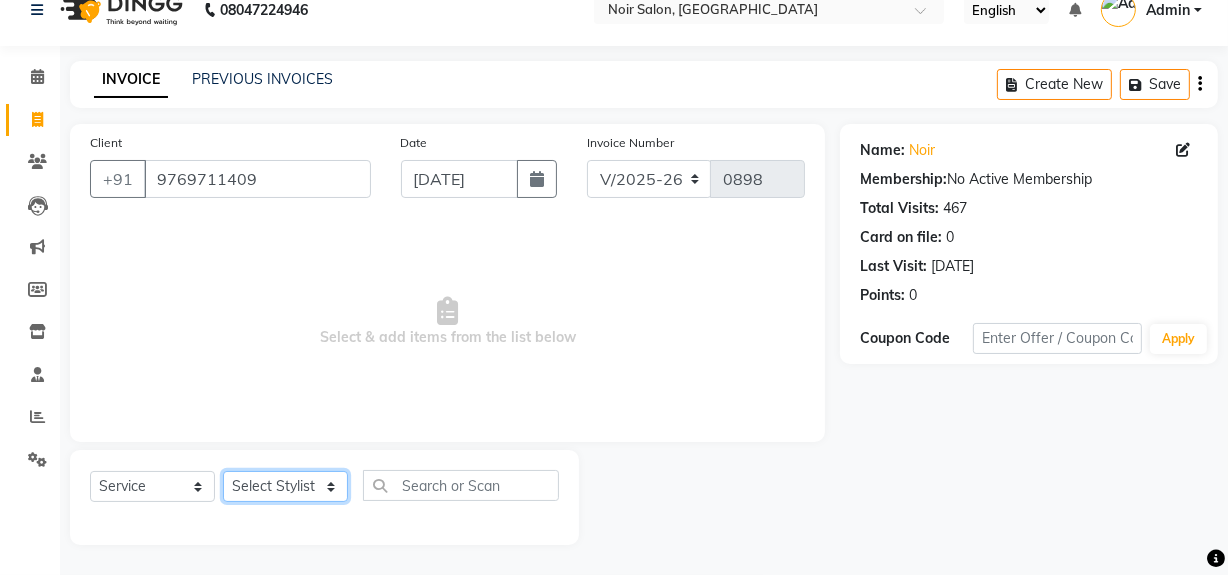 click on "Select Stylist [PERSON_NAME] [PERSON_NAME] Noir (Login) [PERSON_NAME]  Sumit  [PERSON_NAME]  Zaid" 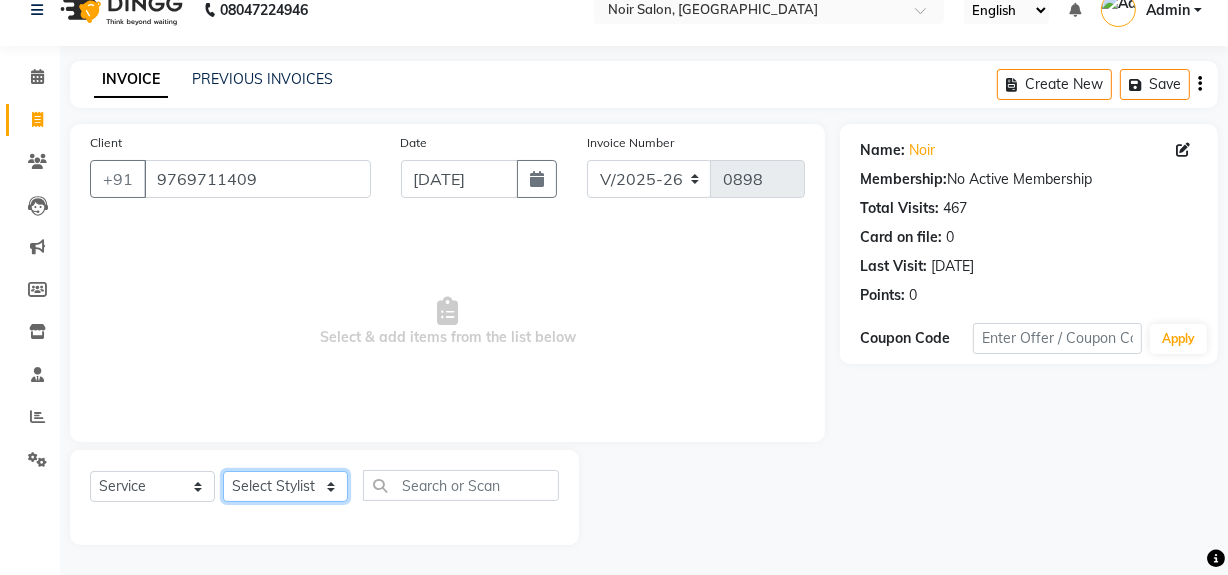 select on "49824" 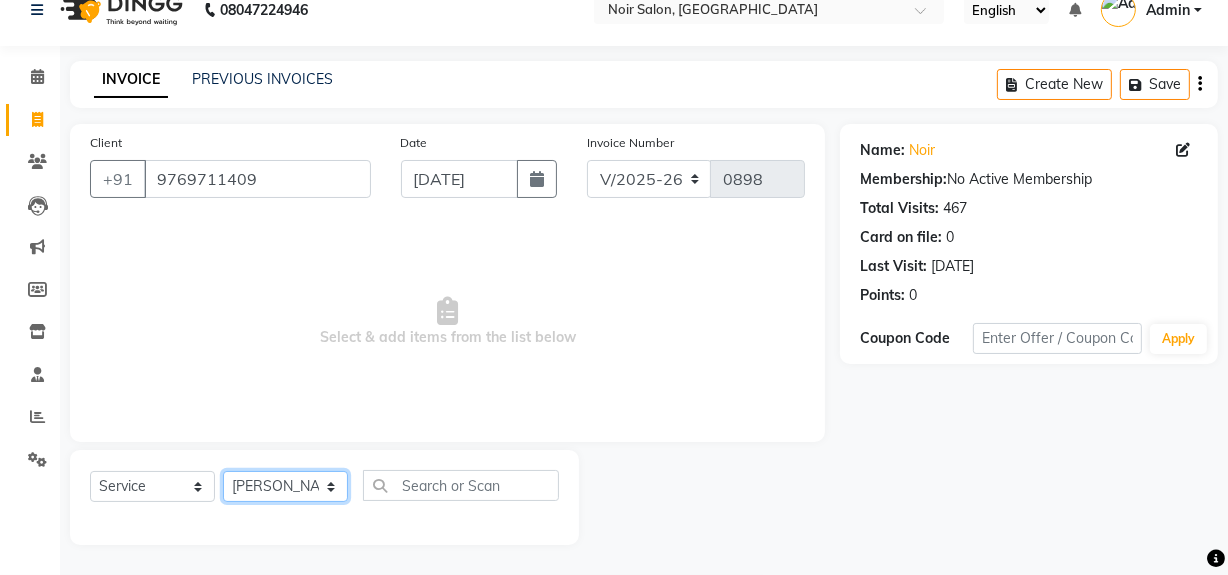 click on "Select Stylist [PERSON_NAME] [PERSON_NAME] Noir (Login) [PERSON_NAME]  Sumit  [PERSON_NAME]  Zaid" 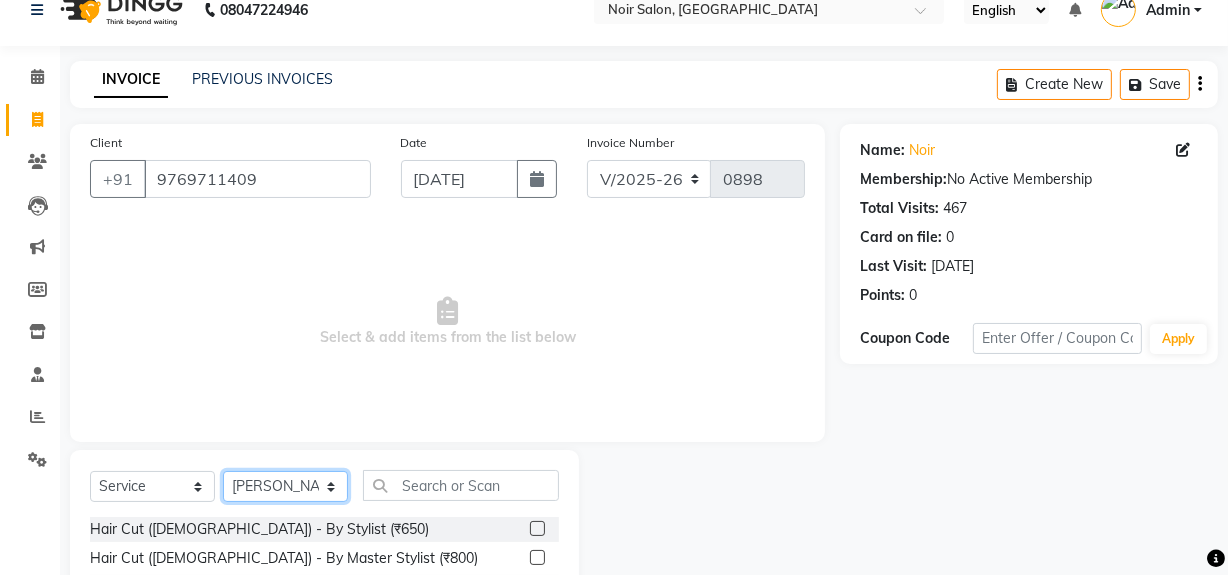 scroll, scrollTop: 226, scrollLeft: 0, axis: vertical 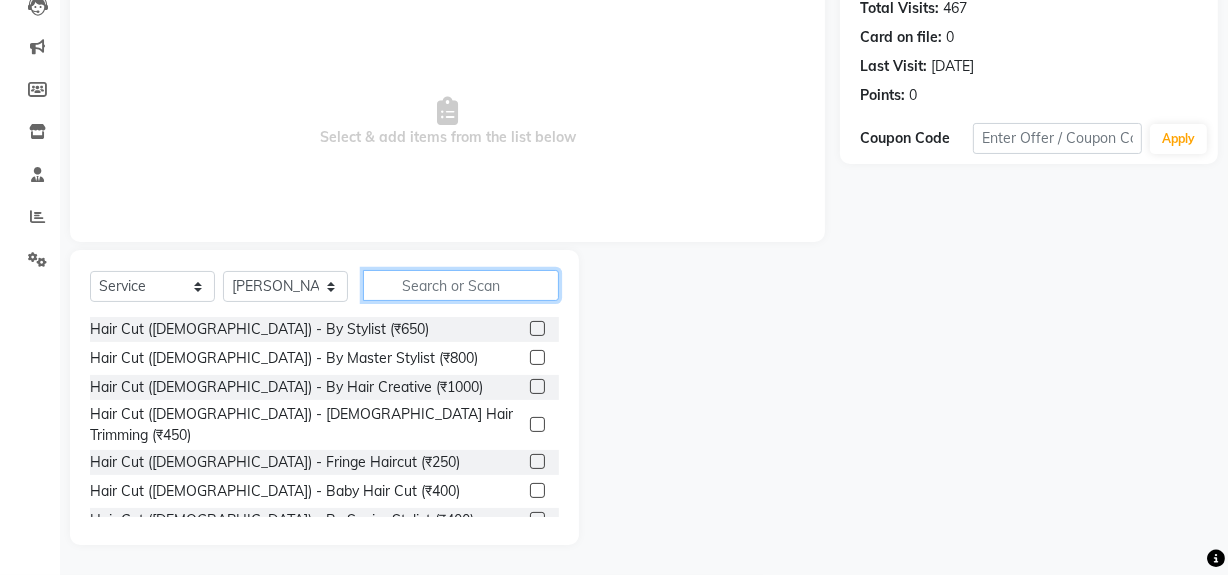 click 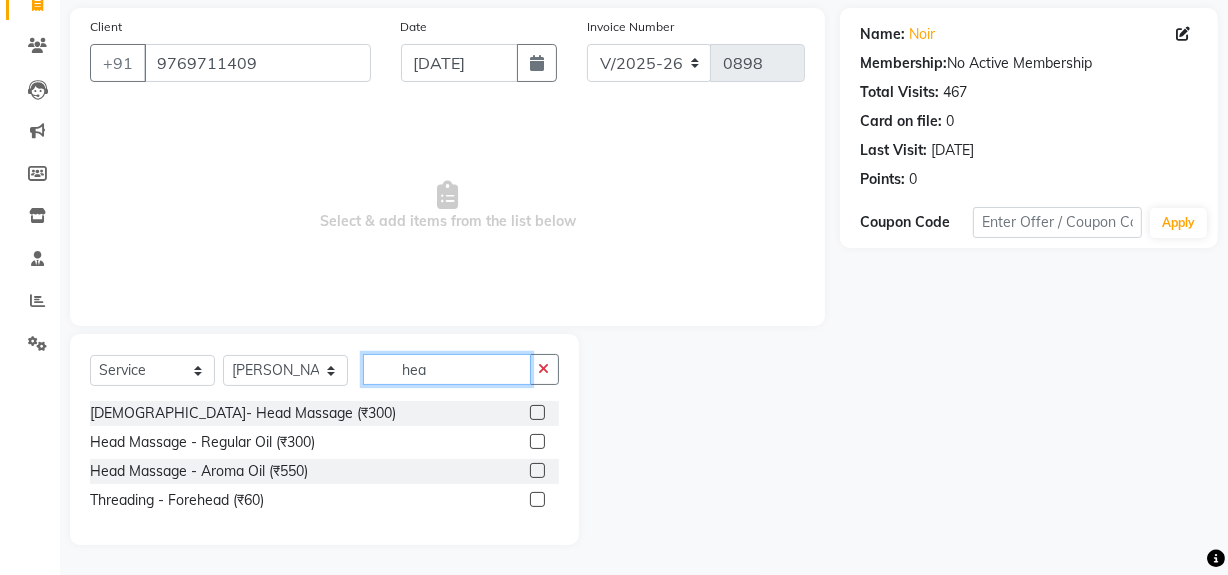 scroll, scrollTop: 141, scrollLeft: 0, axis: vertical 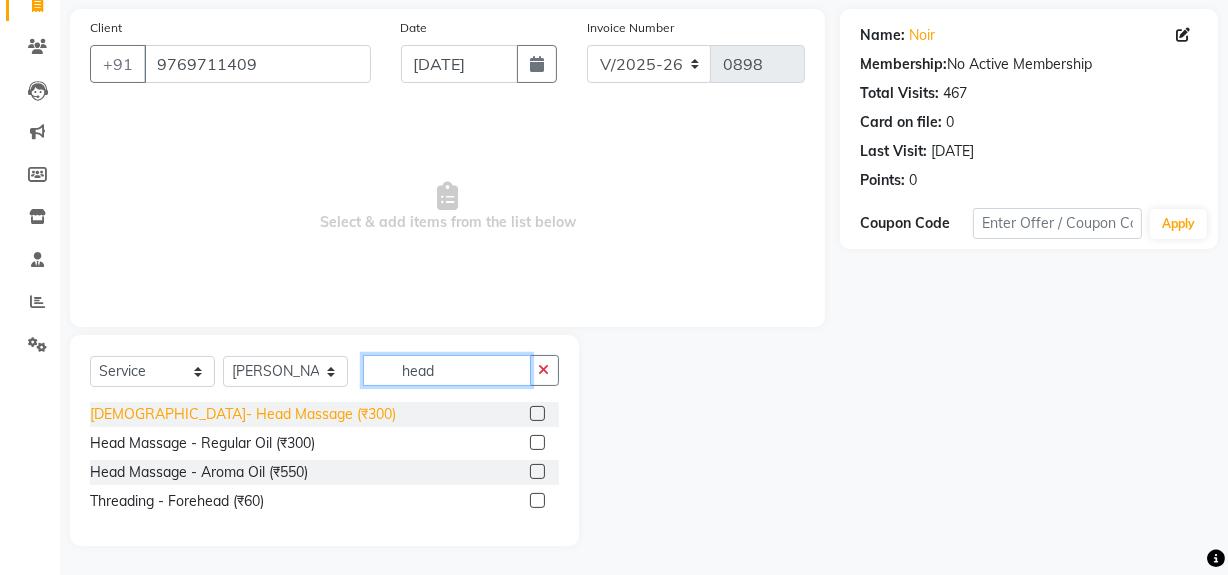 type on "head" 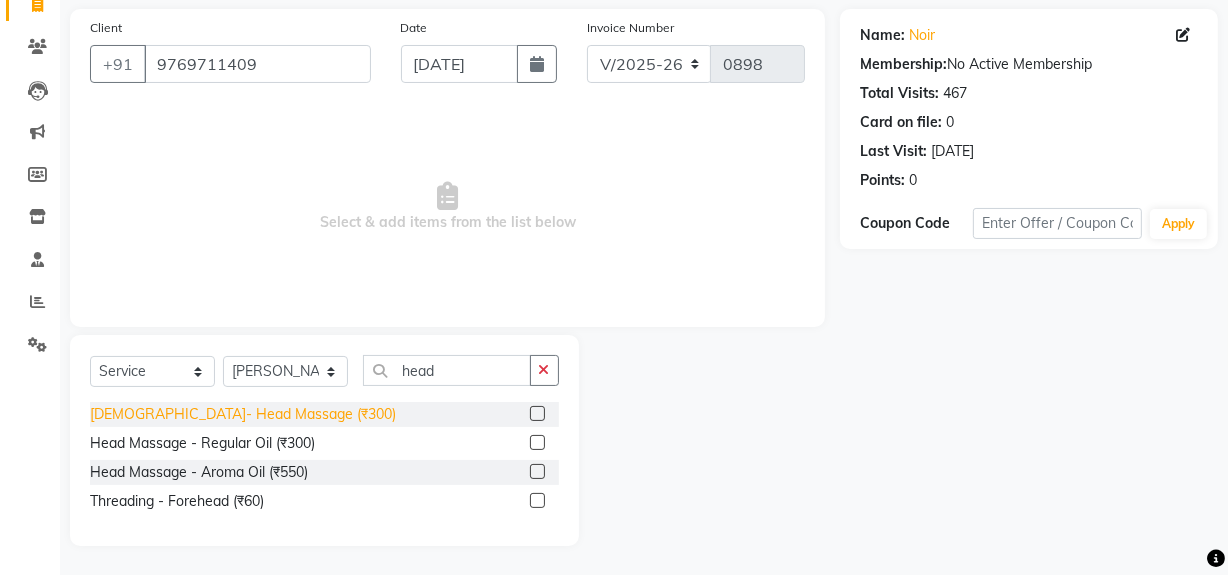 click on "[DEMOGRAPHIC_DATA]- Head Massage (₹300)" 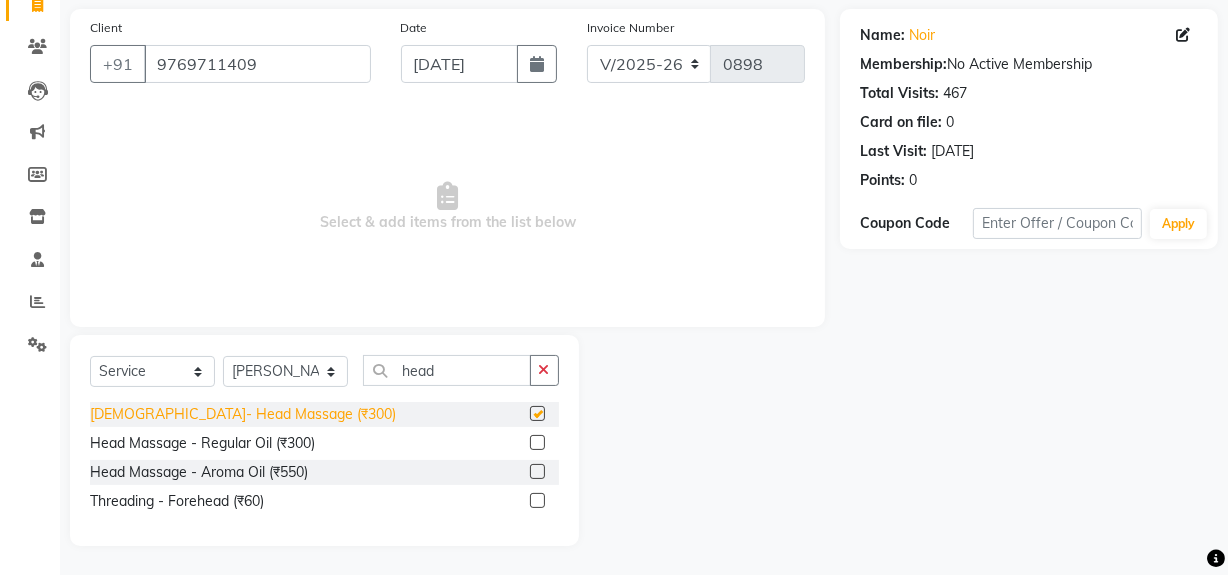 checkbox on "false" 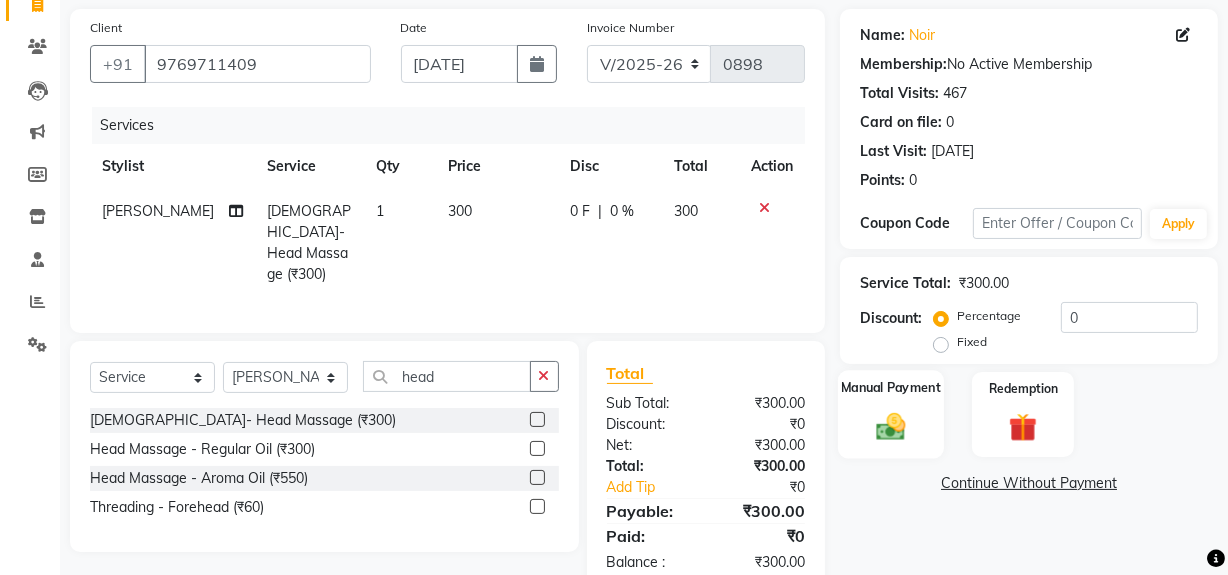 click 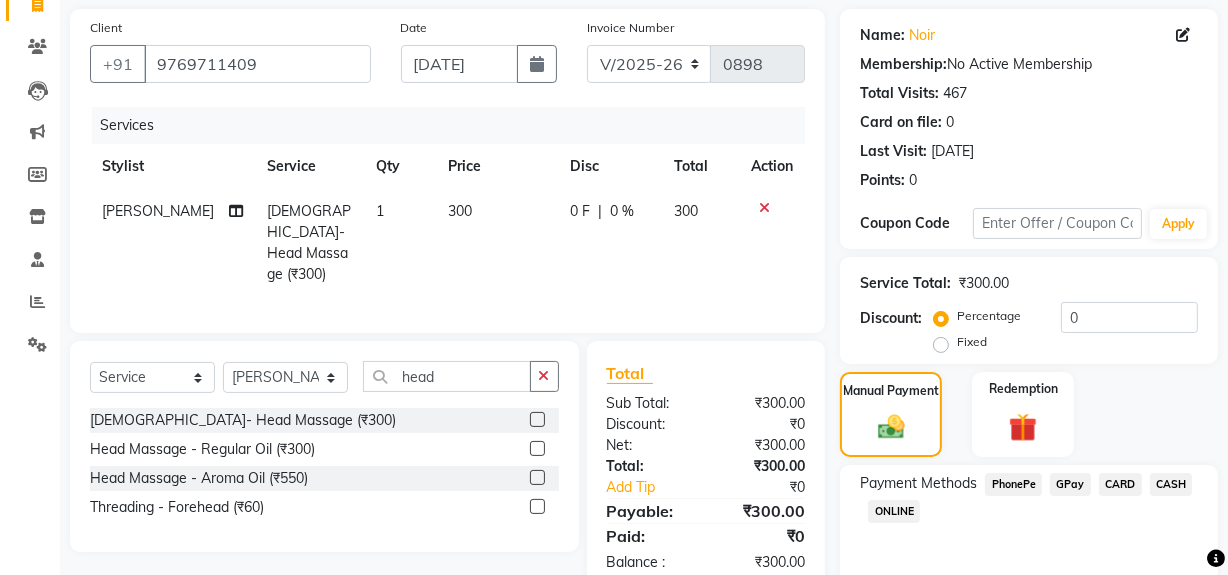 click on "GPay" 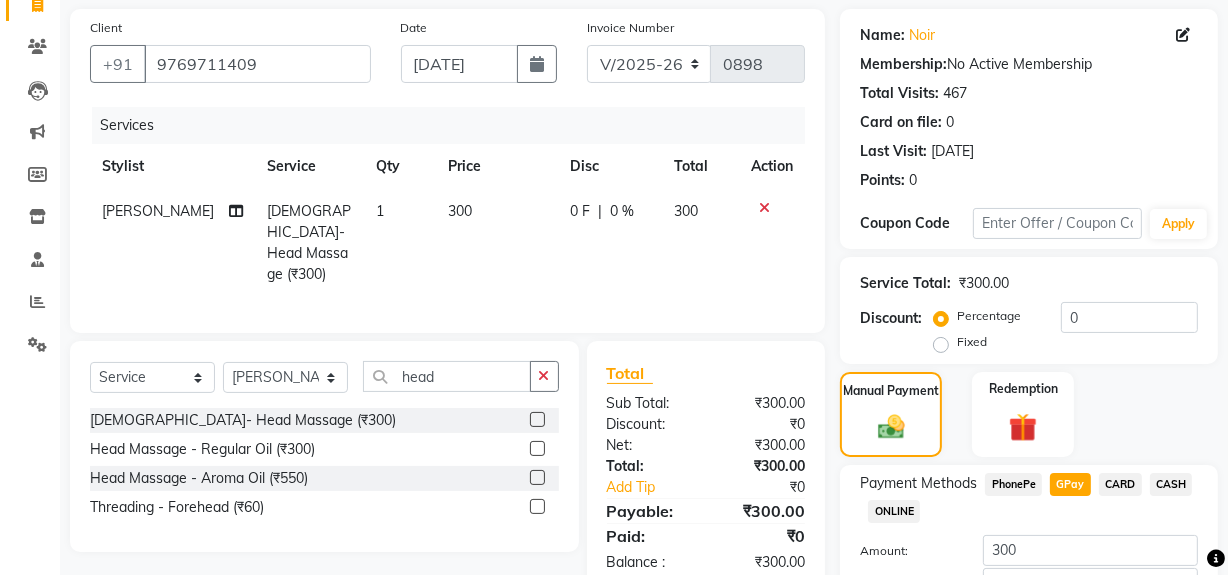 scroll, scrollTop: 277, scrollLeft: 0, axis: vertical 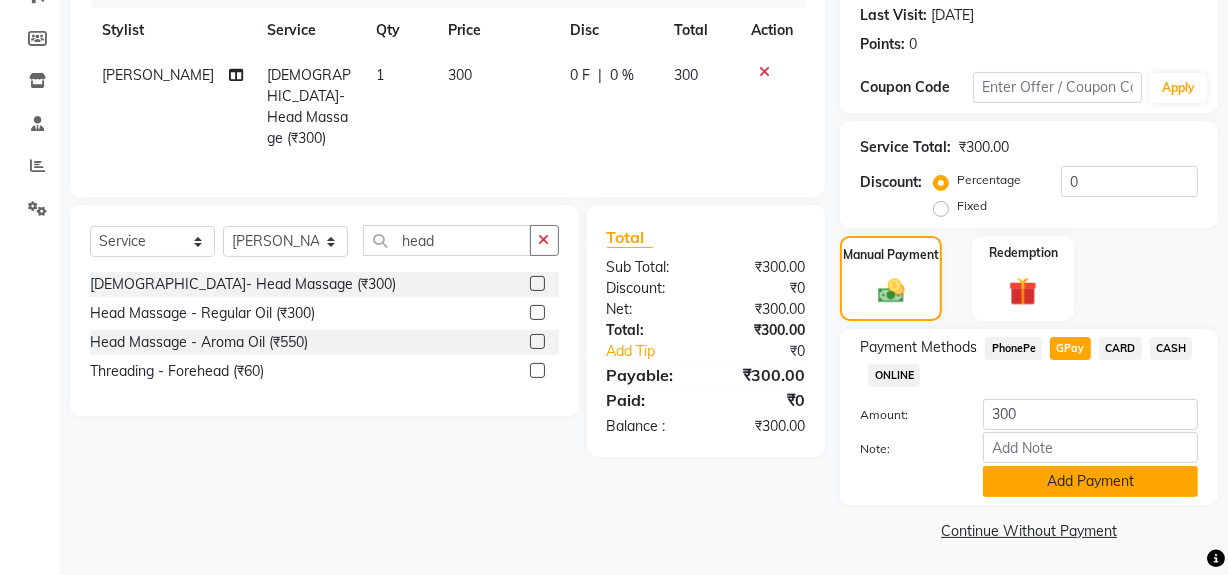 click on "Add Payment" 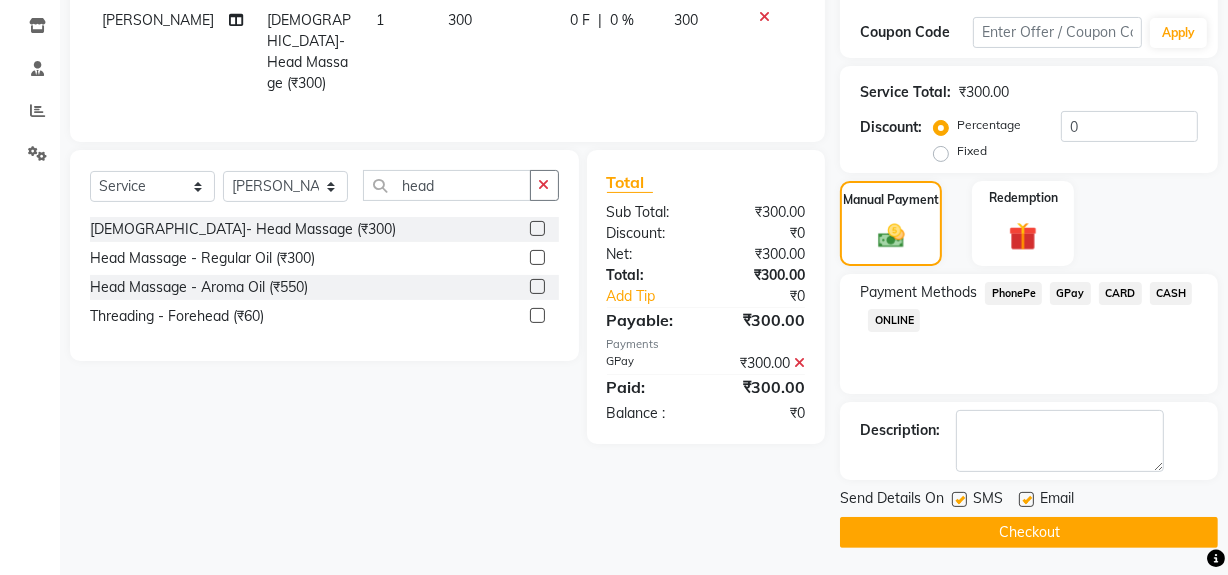 scroll, scrollTop: 333, scrollLeft: 0, axis: vertical 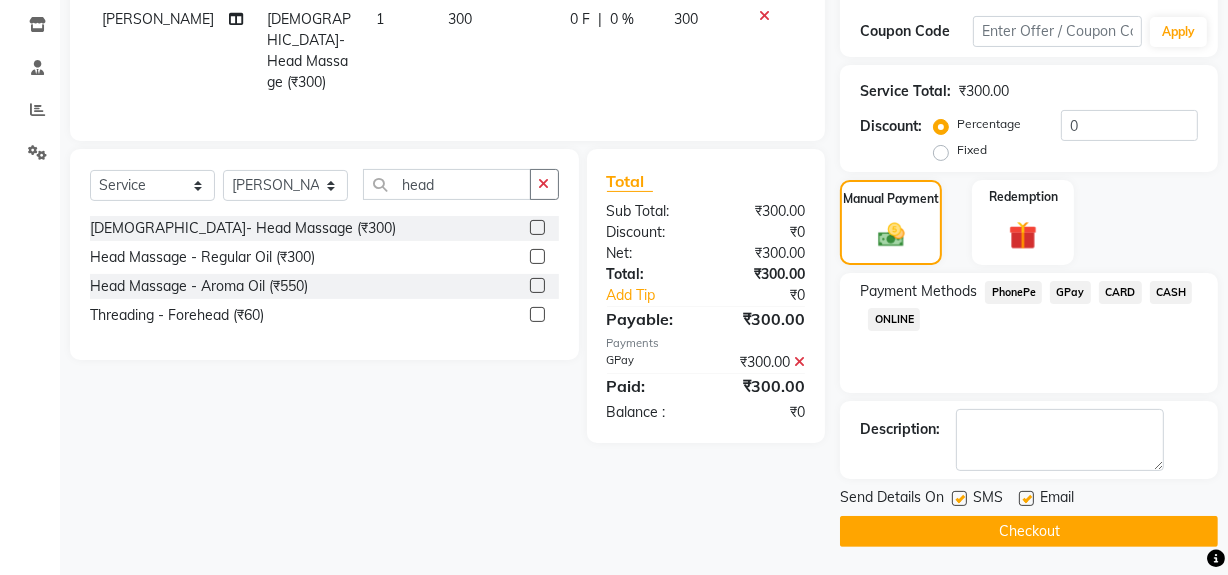 click 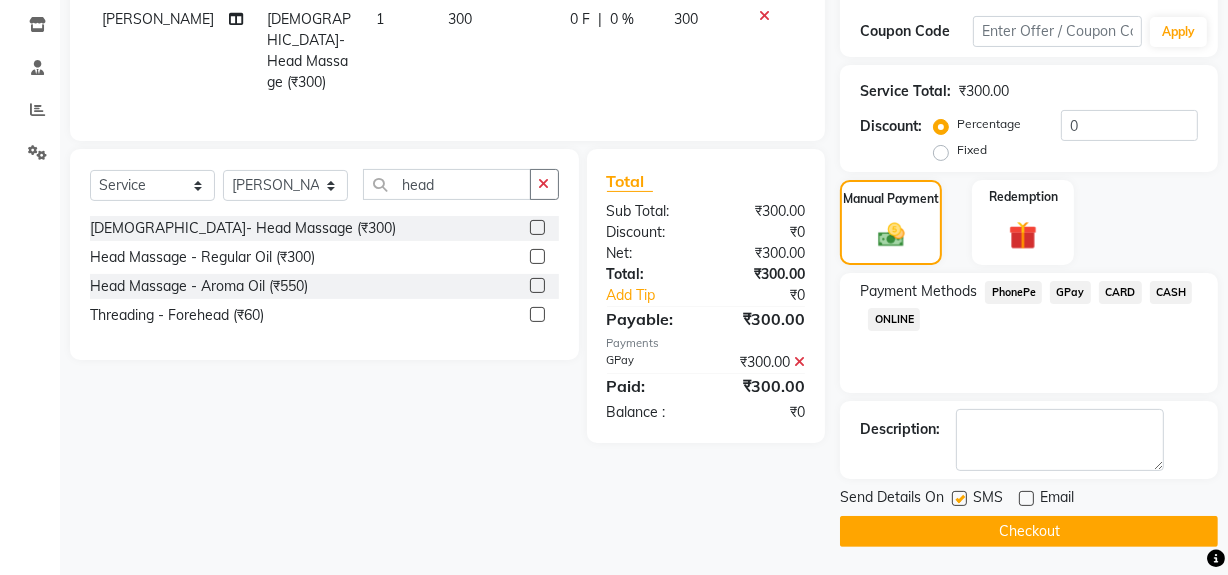 click 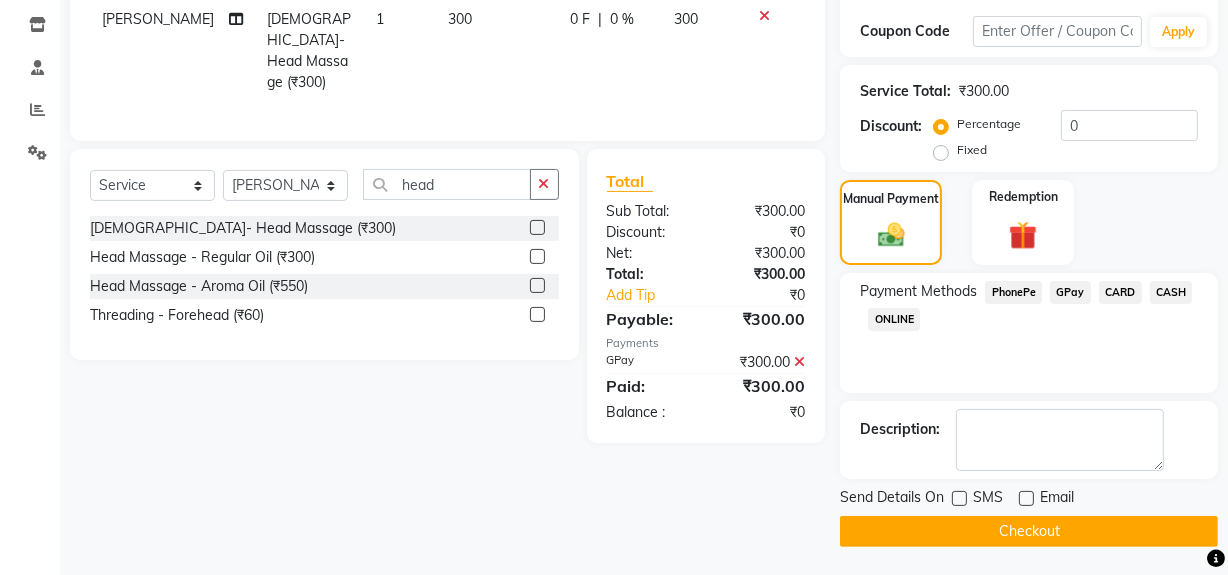 click on "Checkout" 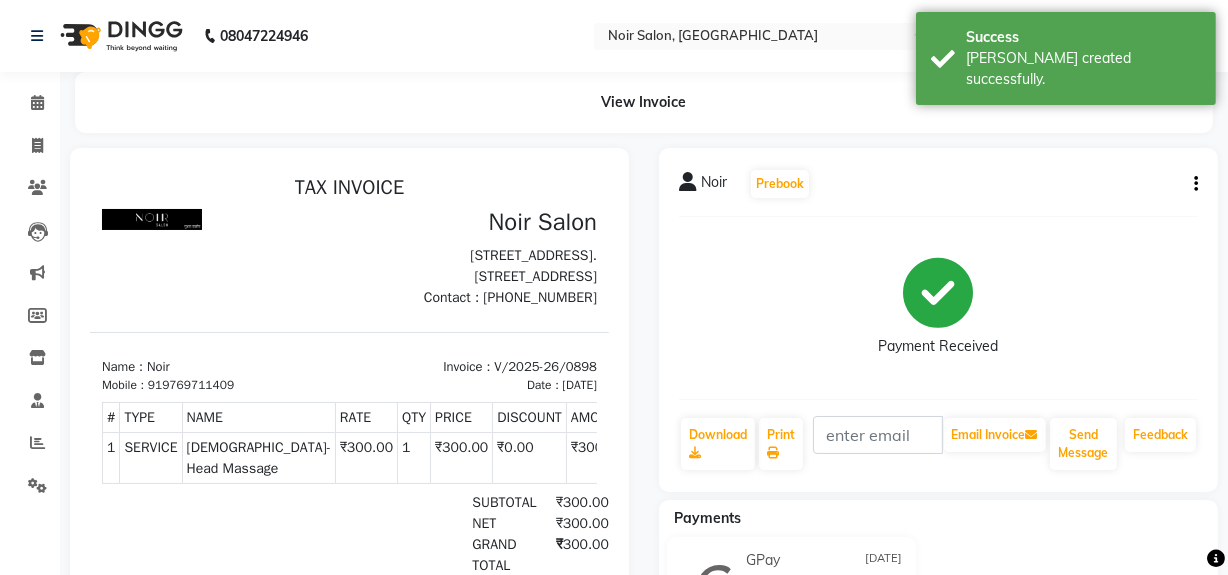 scroll, scrollTop: 0, scrollLeft: 0, axis: both 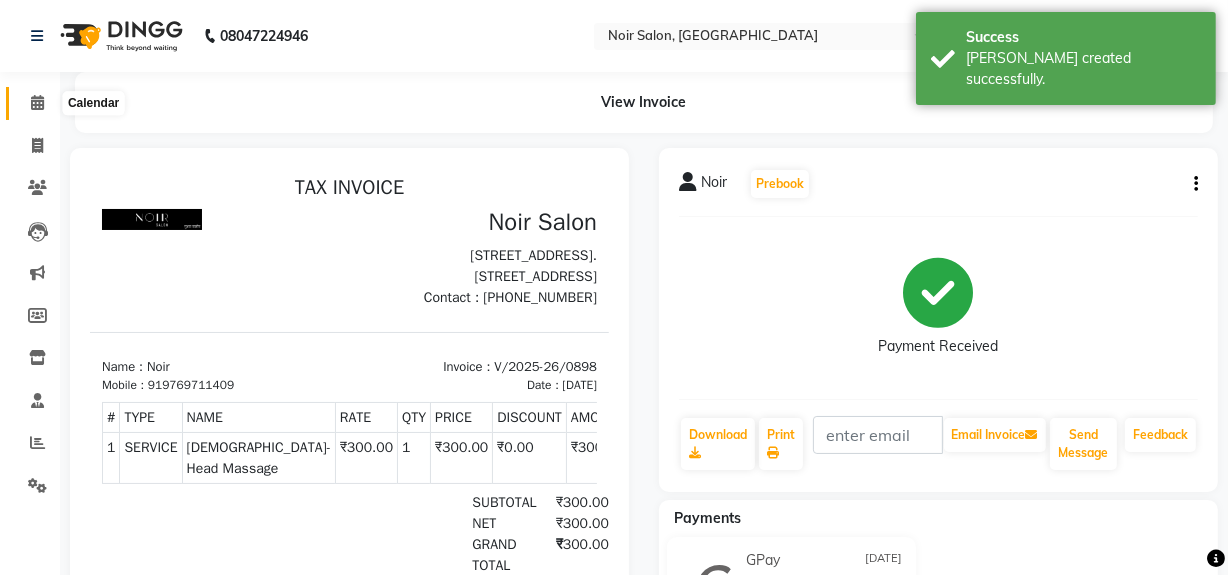 click 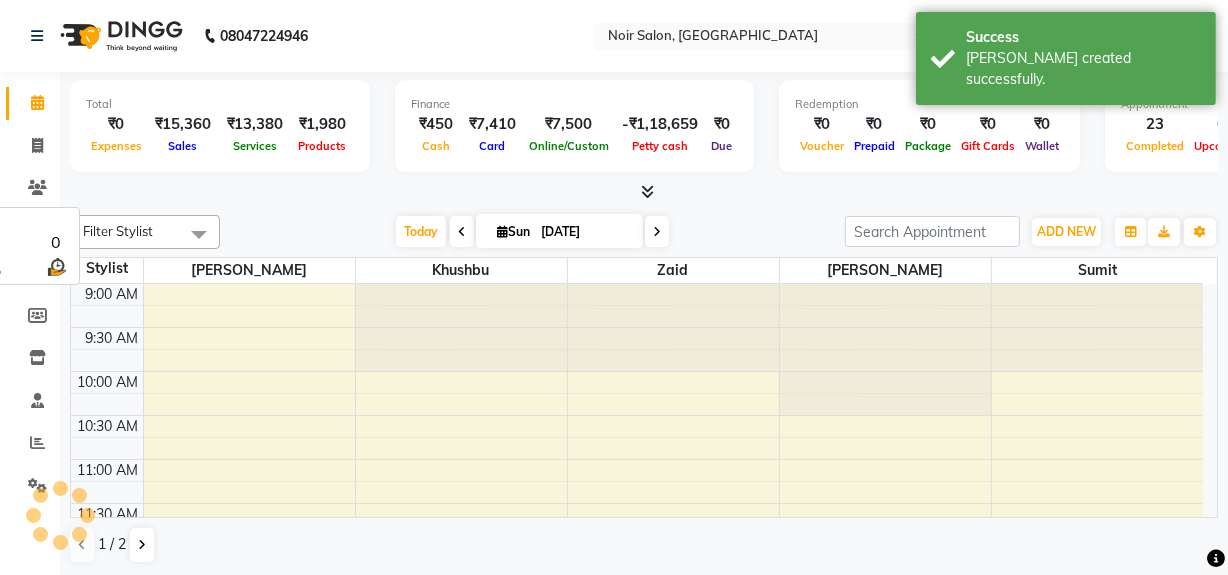 scroll, scrollTop: 0, scrollLeft: 0, axis: both 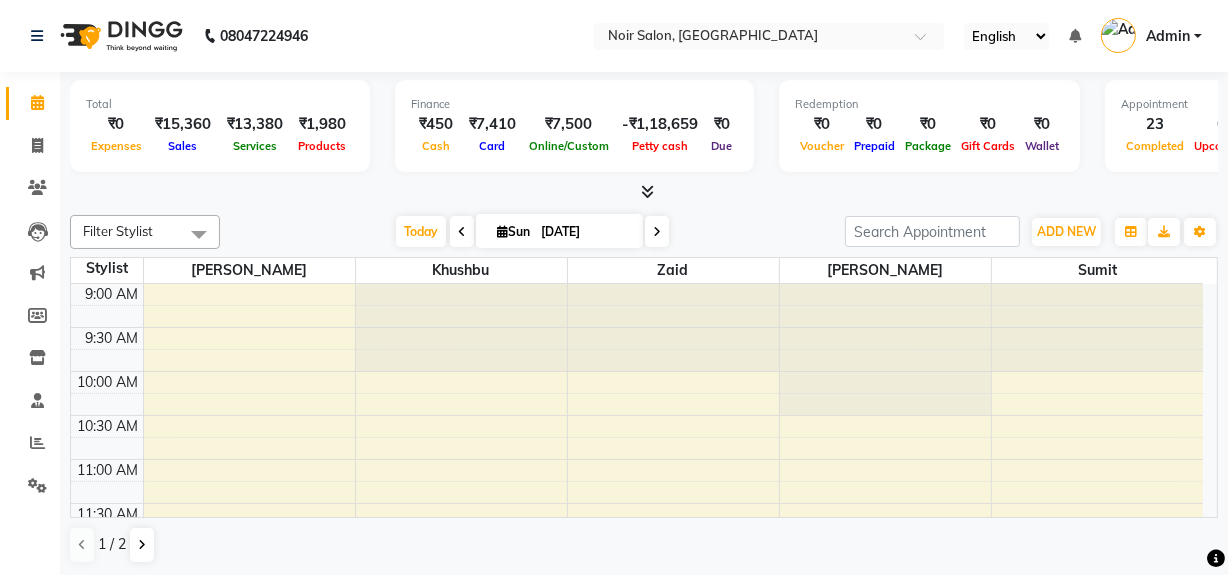 click at bounding box center [673, 327] 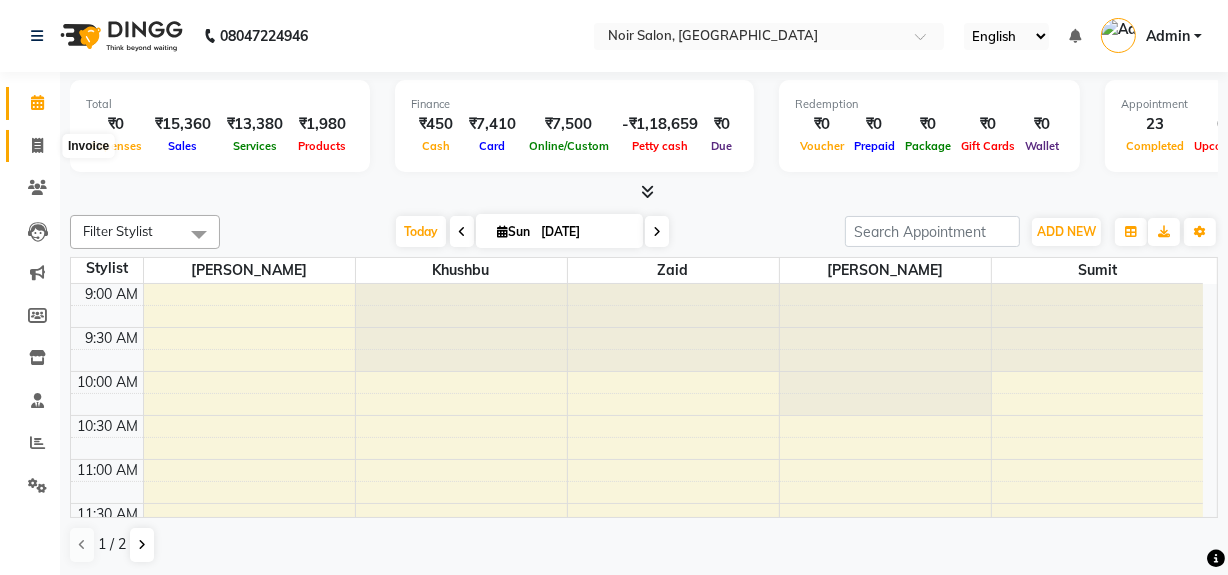 click 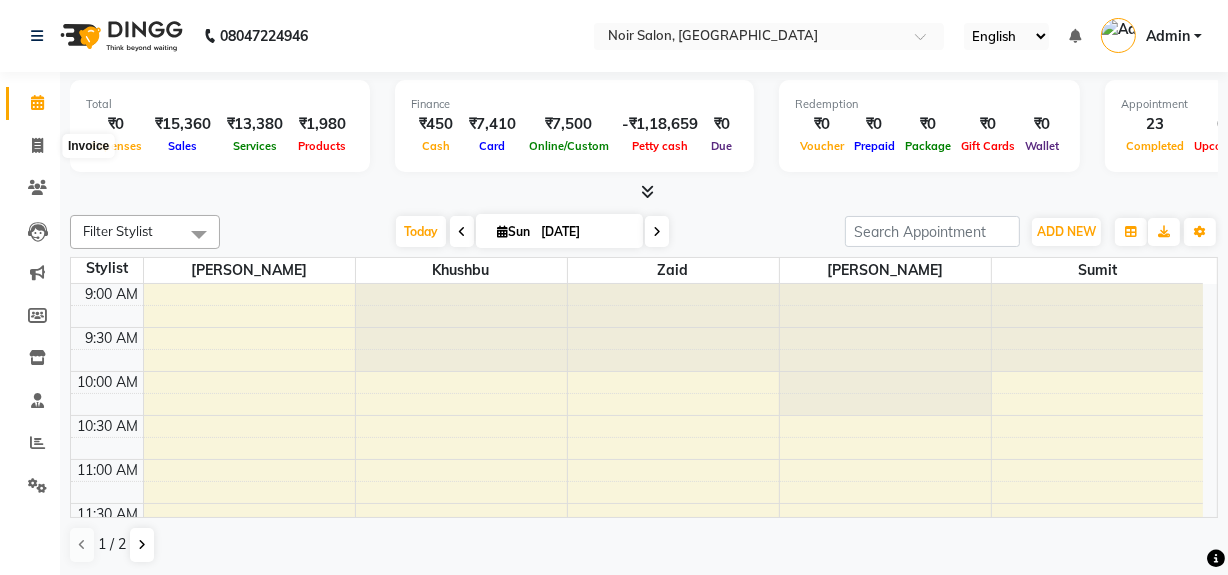 select on "service" 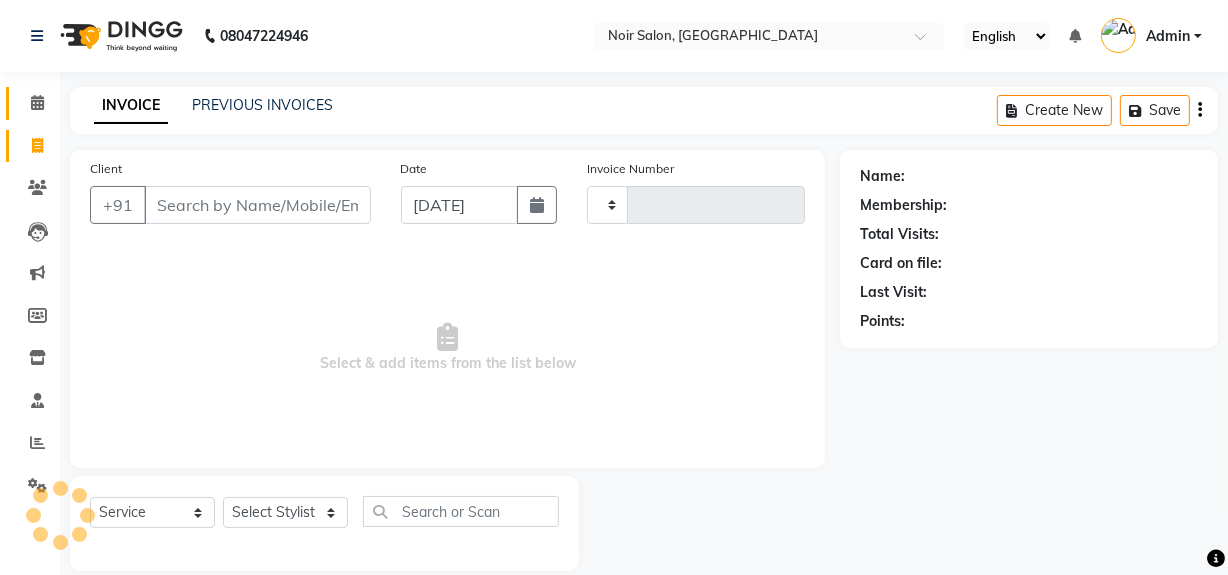 click 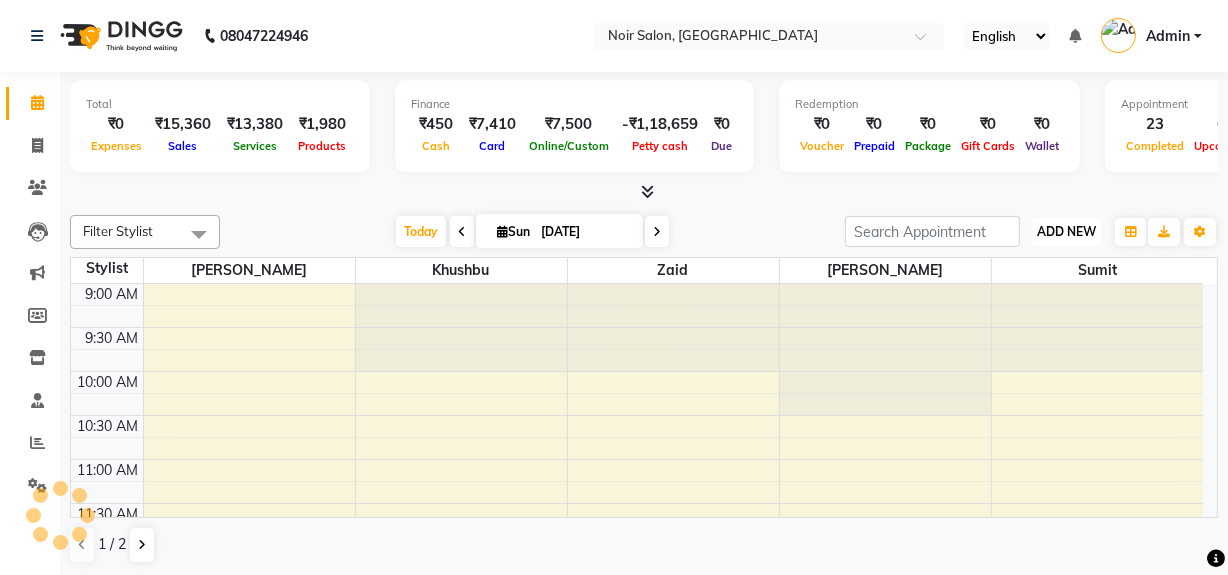 click on "ADD NEW Toggle Dropdown" at bounding box center (1066, 232) 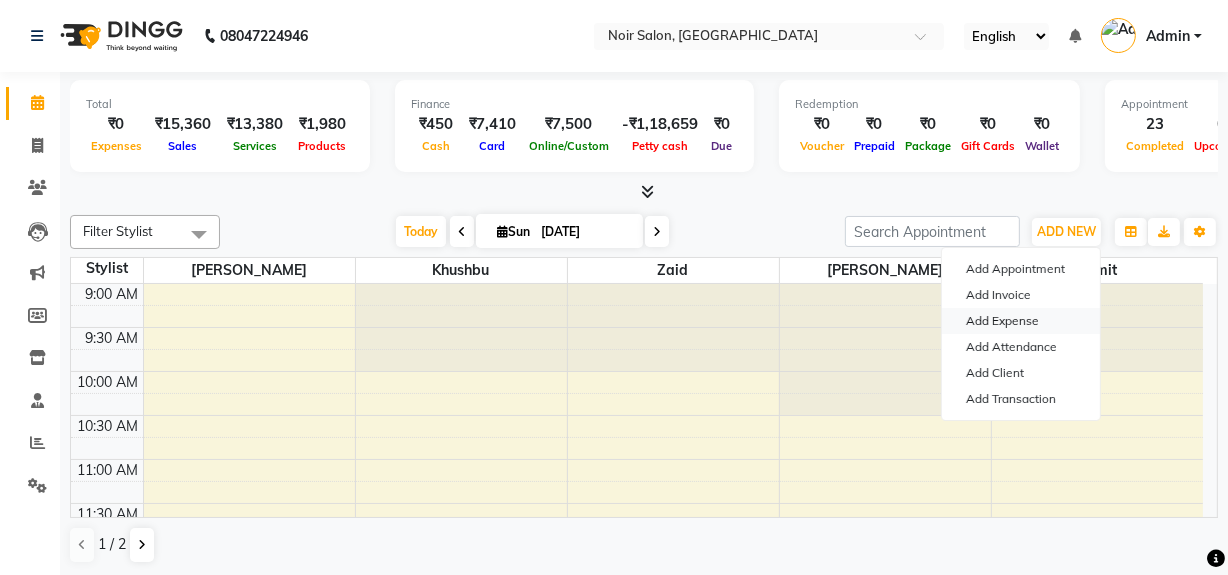 click on "Add Expense" at bounding box center (1021, 321) 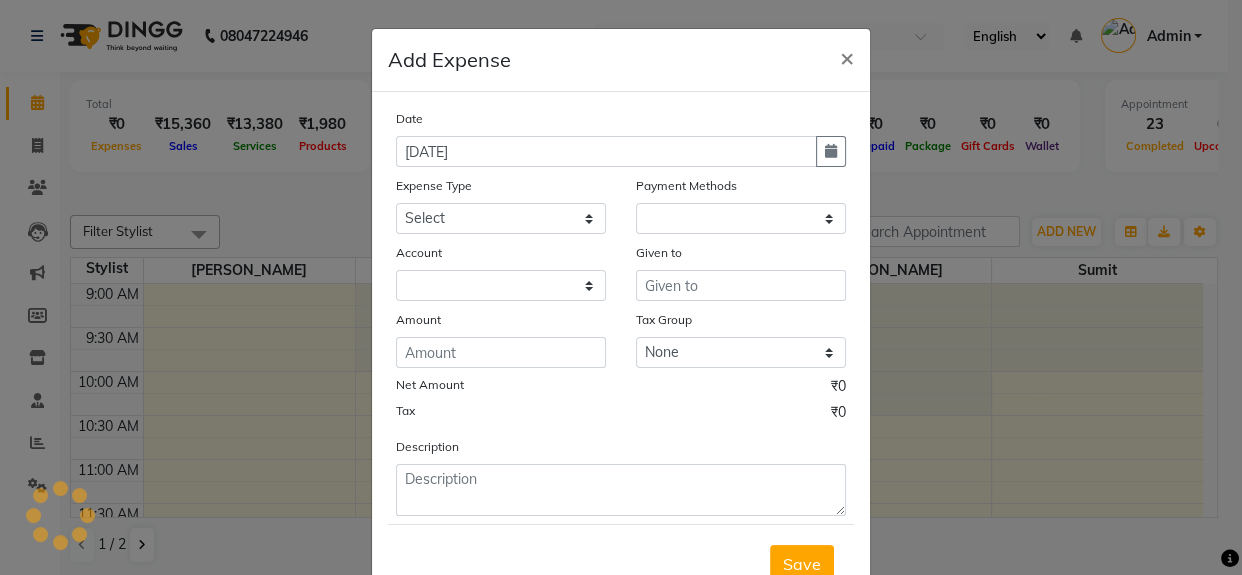 select on "1" 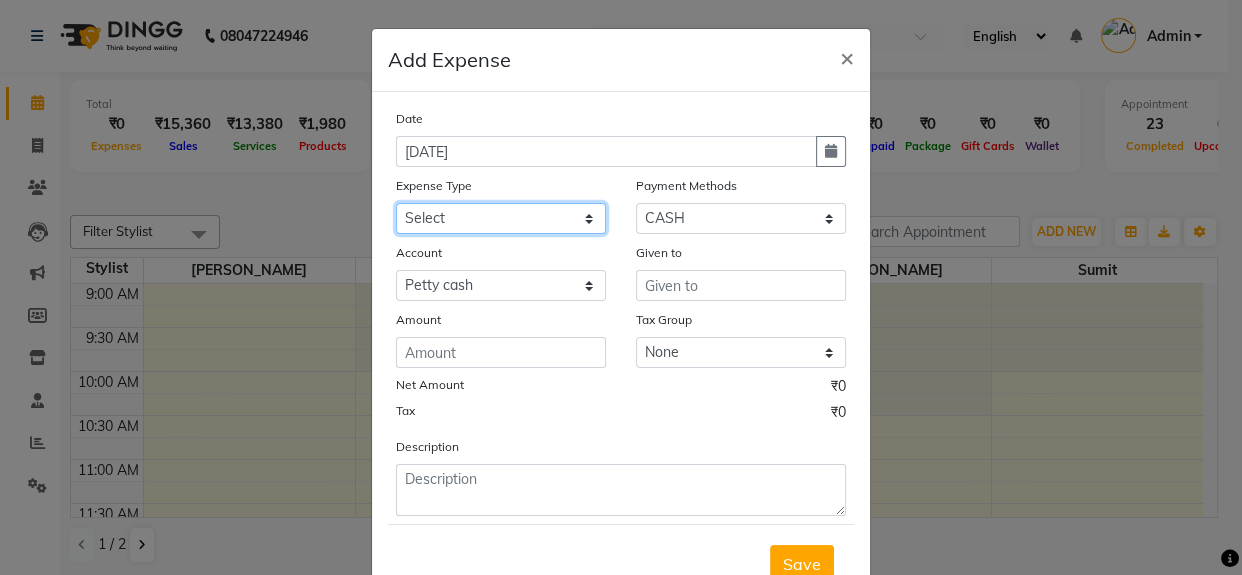 click on "Select Advance Advance Salary Bank charges Cash transfer to bank Cash transfer to hub charity Check Client Snacks Disposabal Electricity bill Equipment Incentive [PERSON_NAME] Maintenance Marketing milk OT Owner Snacks Pantry Product Rent Salary saloon electricity staff advance Staff Snacks Tea Tip Water" 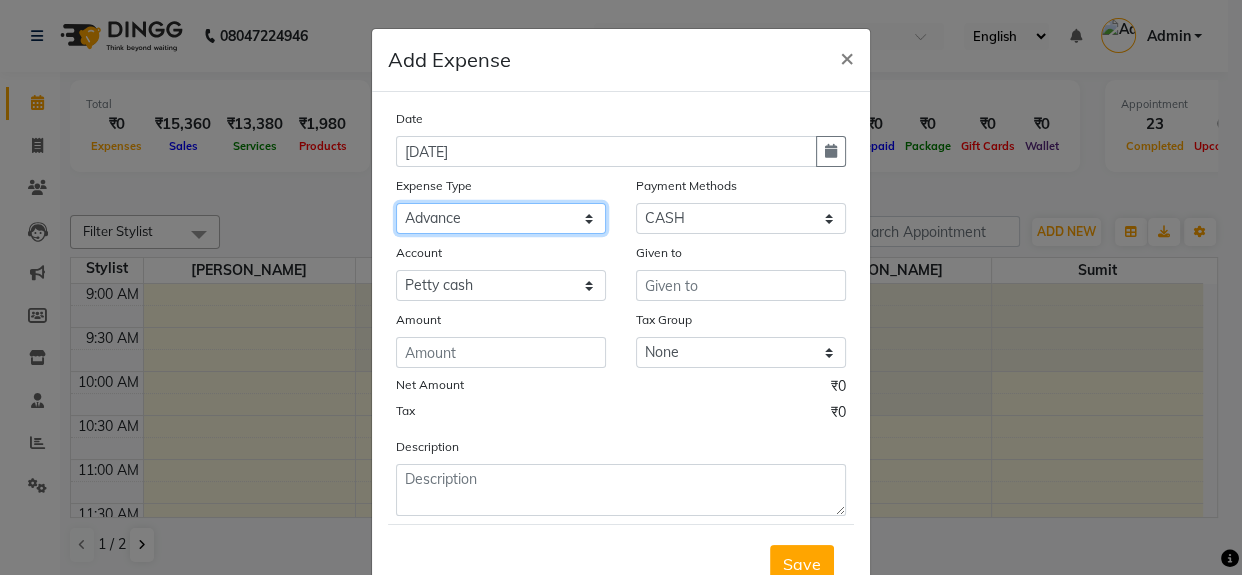 click on "Select Advance Advance Salary Bank charges Cash transfer to bank Cash transfer to hub charity Check Client Snacks Disposabal Electricity bill Equipment Incentive [PERSON_NAME] Maintenance Marketing milk OT Owner Snacks Pantry Product Rent Salary saloon electricity staff advance Staff Snacks Tea Tip Water" 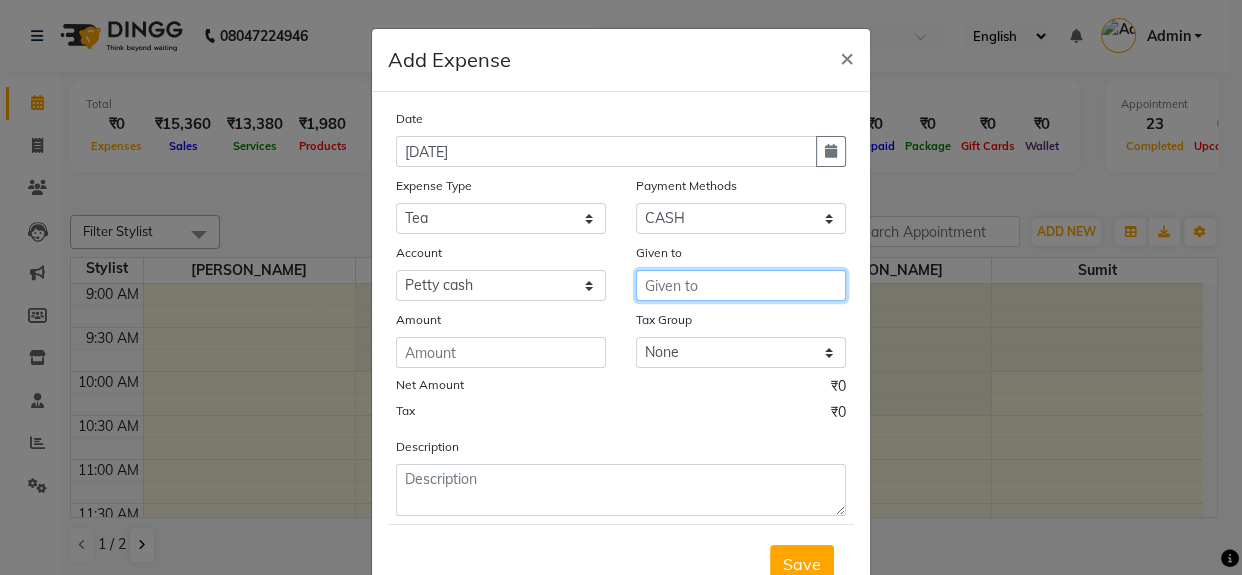 click at bounding box center [741, 285] 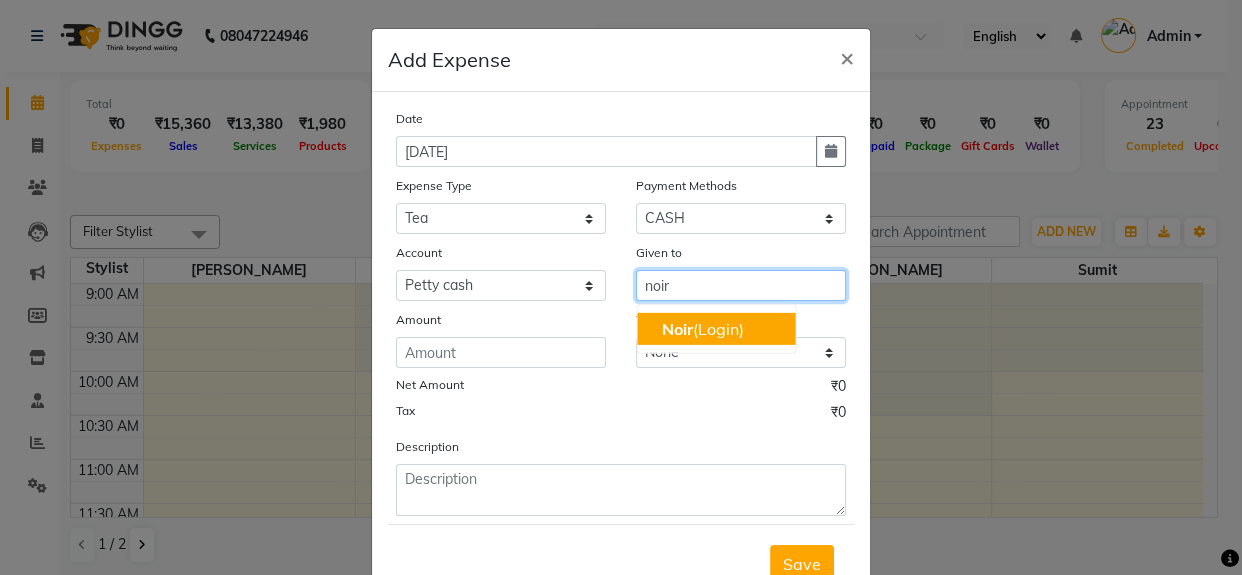 type on "noir" 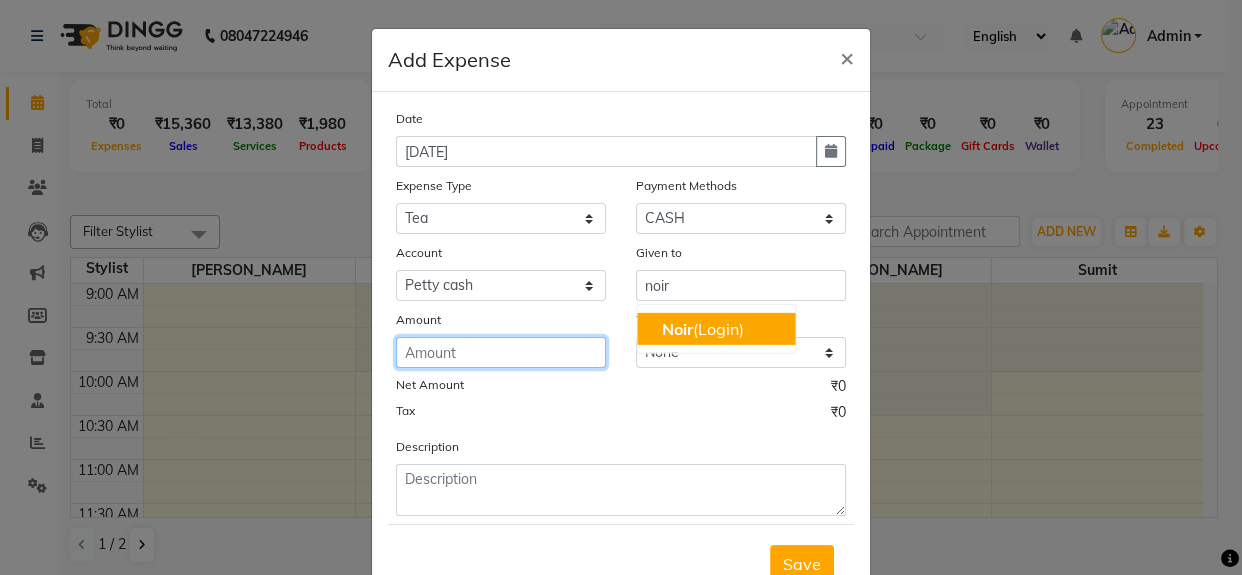 click 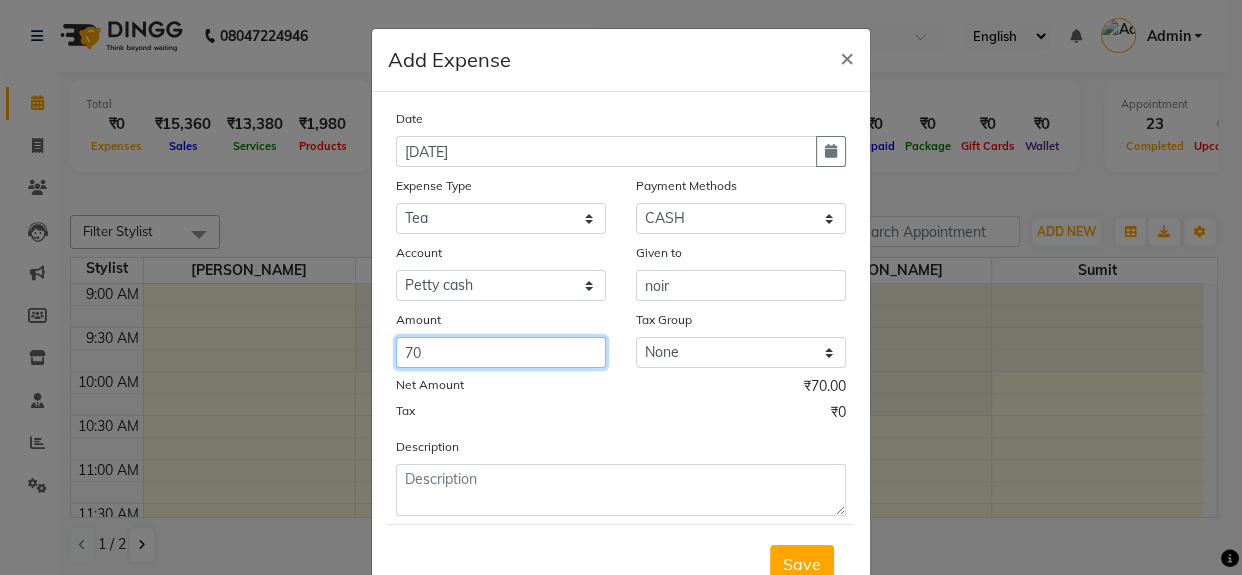 type on "70" 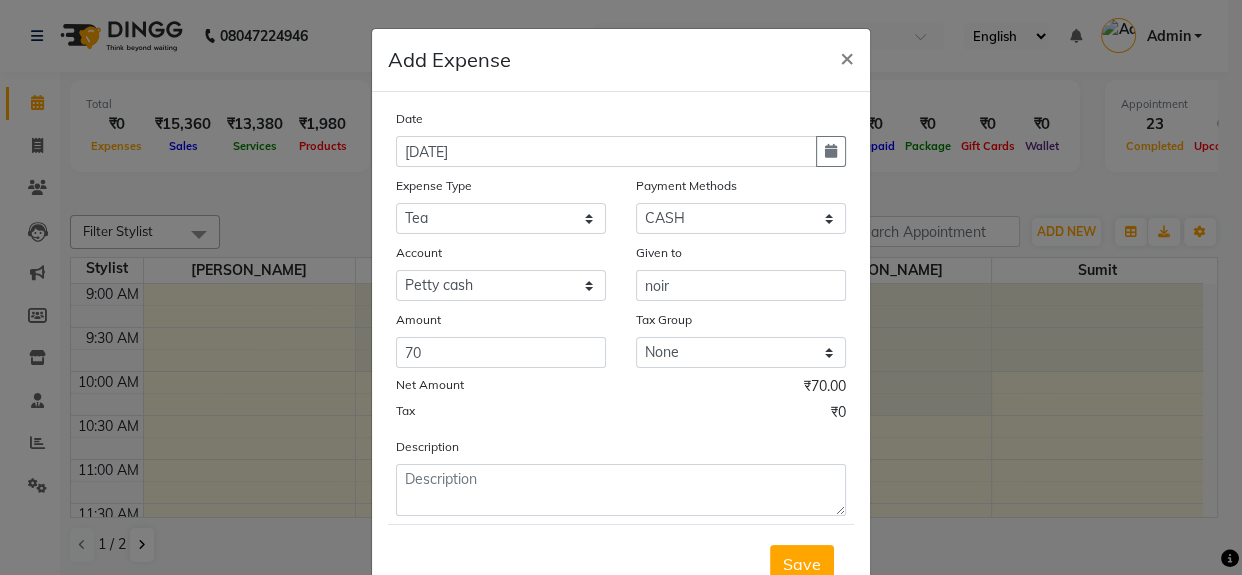 click on "Description" 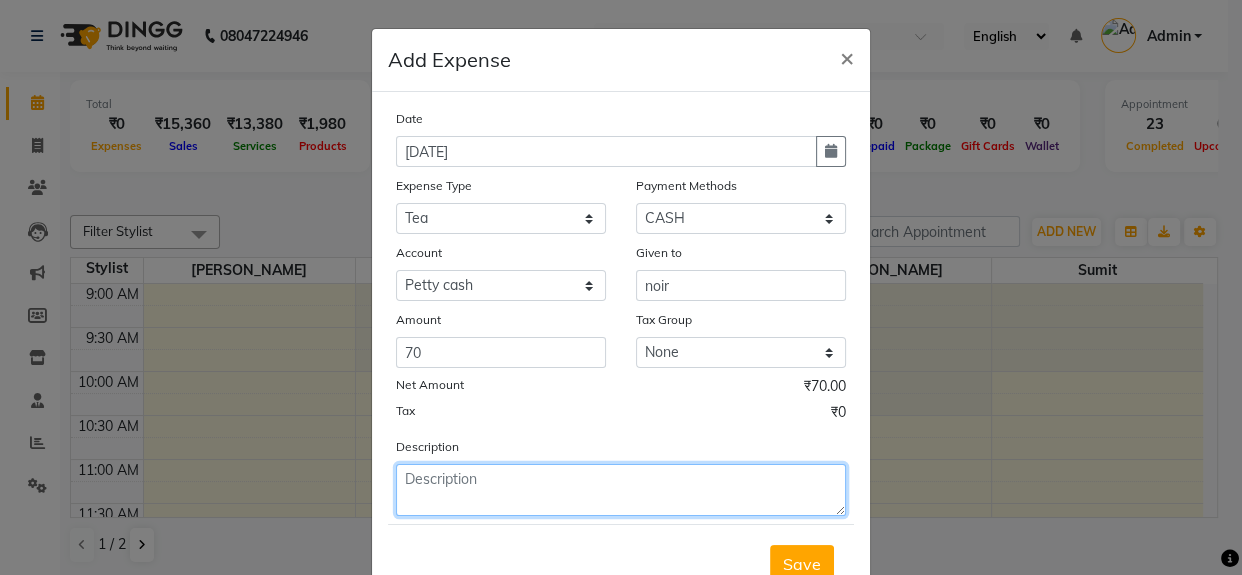 click 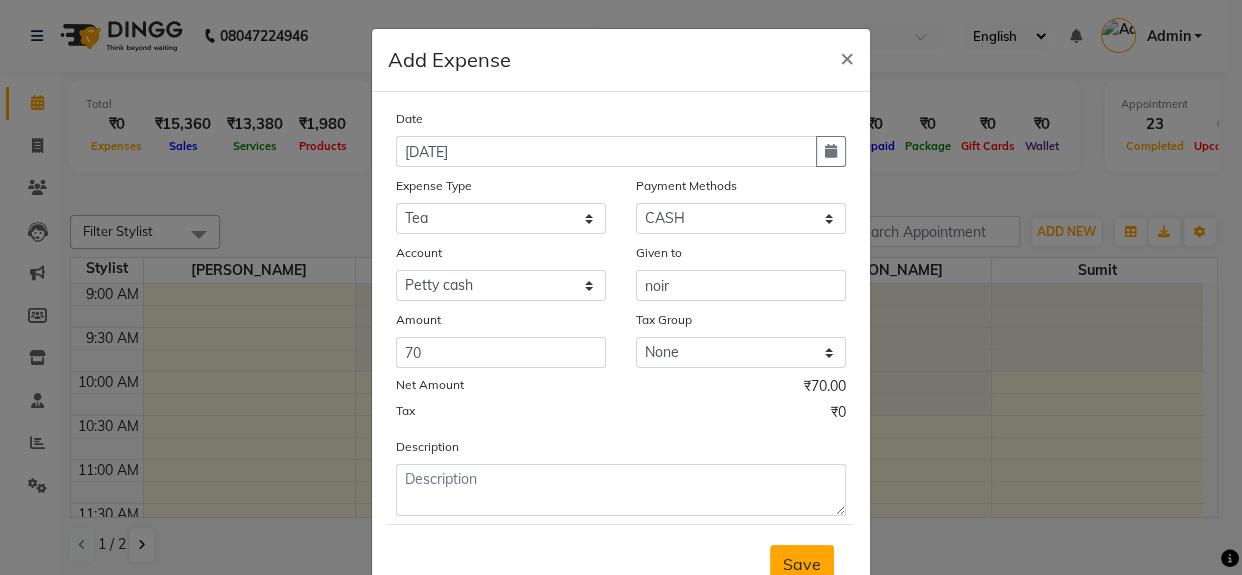 click on "Save" at bounding box center [802, 564] 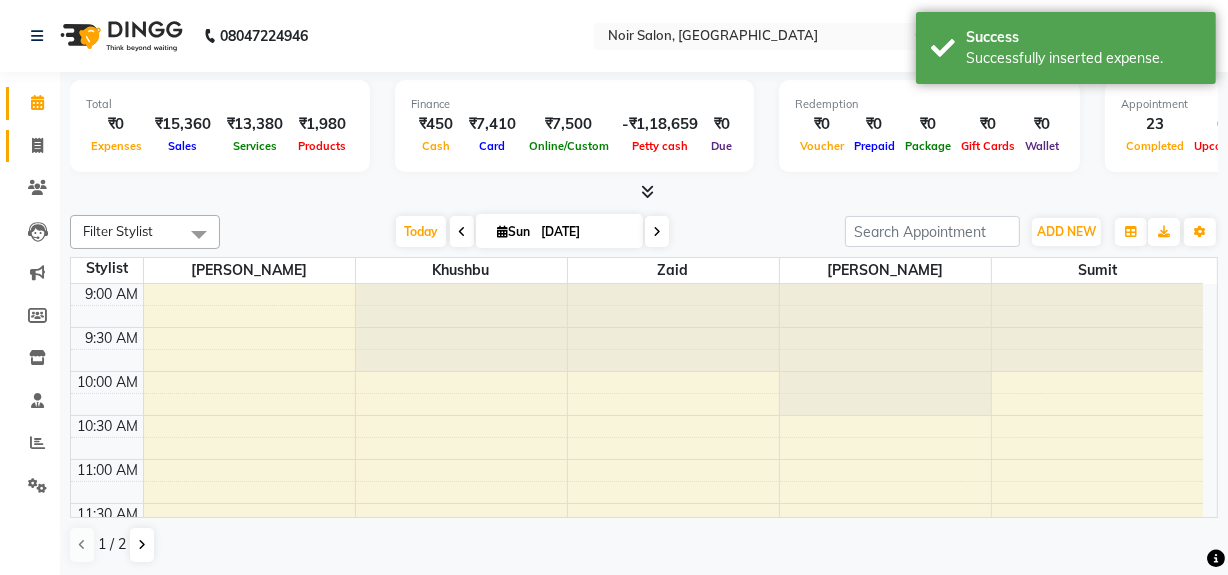 click on "Invoice" 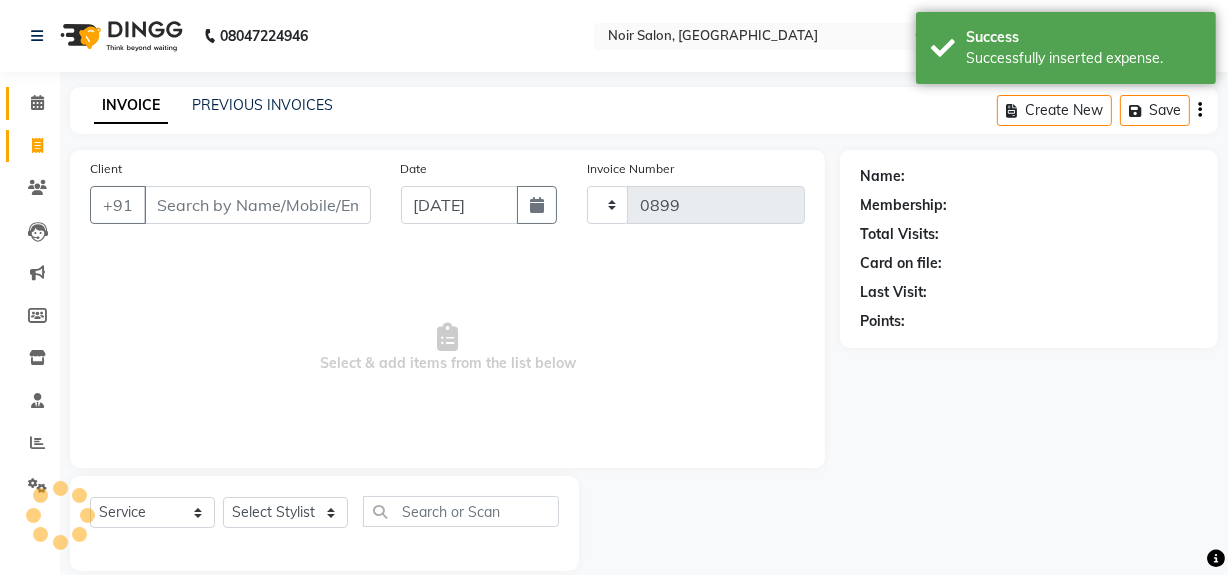 click 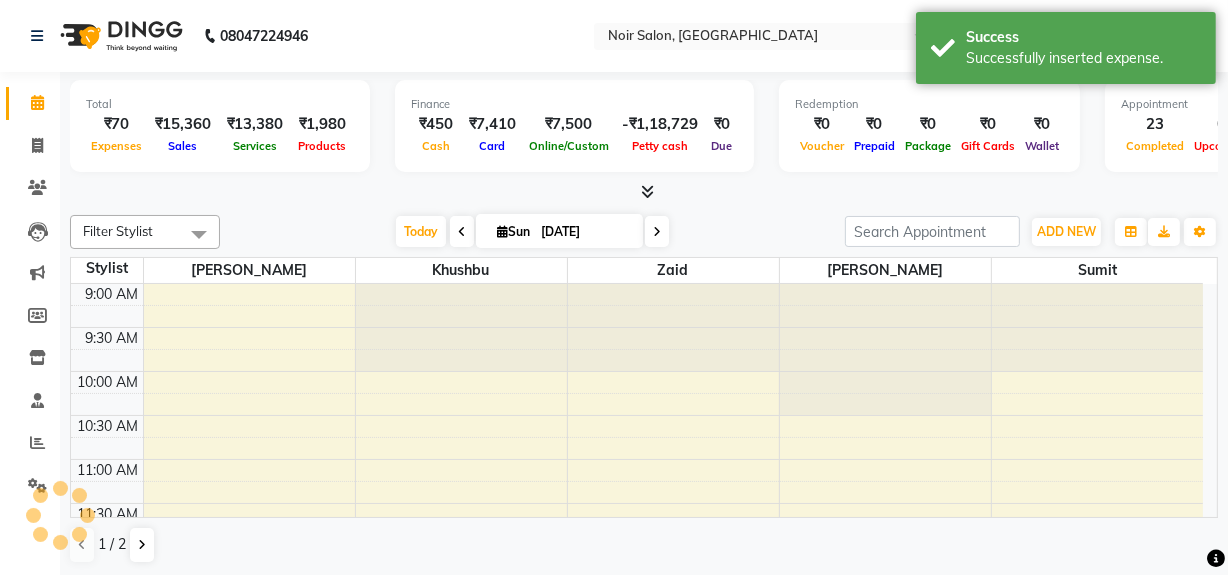 scroll, scrollTop: 0, scrollLeft: 0, axis: both 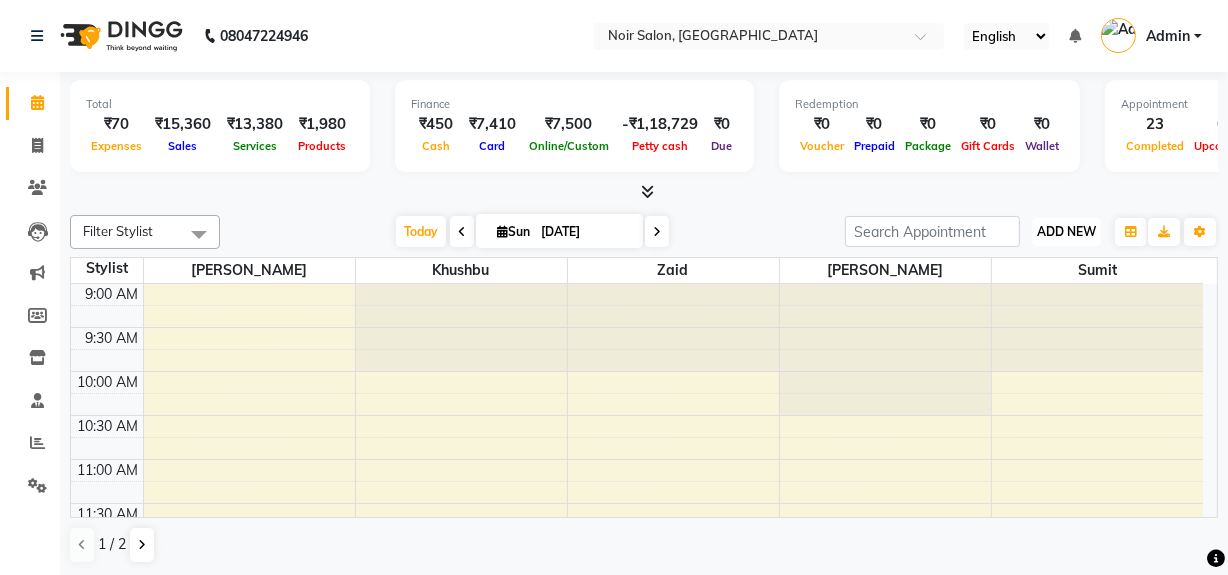 click on "ADD NEW" at bounding box center (1066, 231) 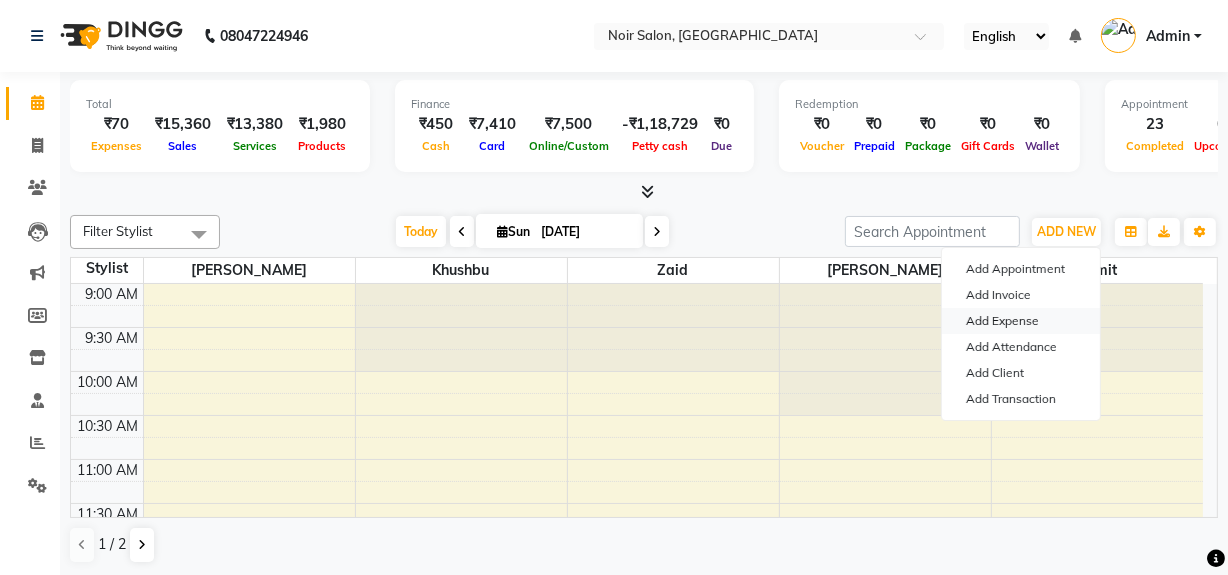 click on "Add Expense" at bounding box center (1021, 321) 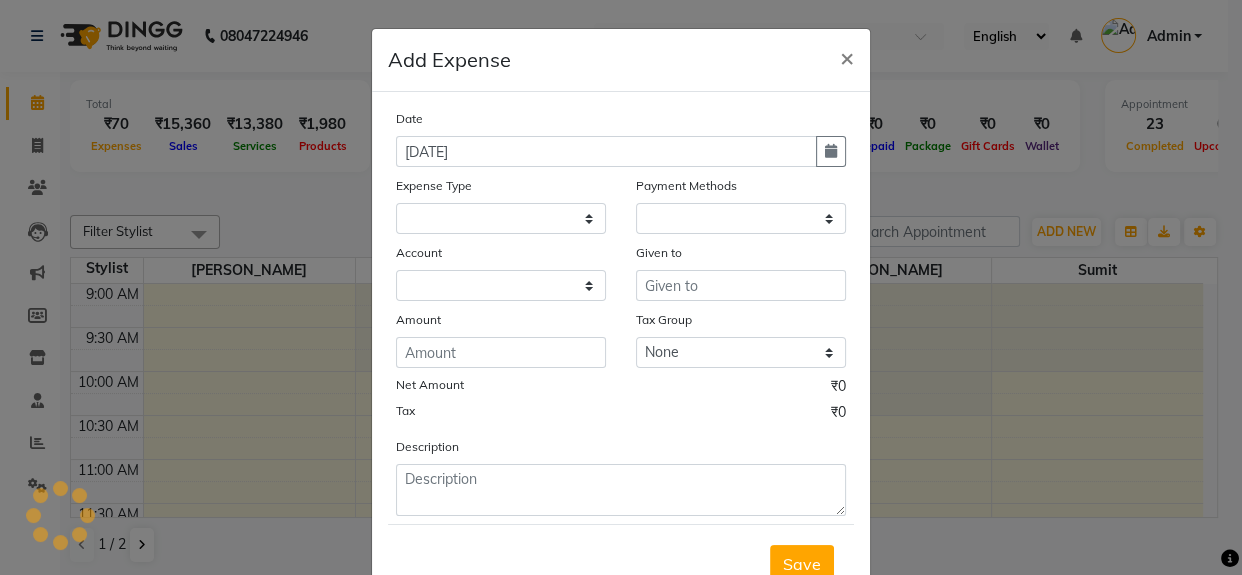select on "1" 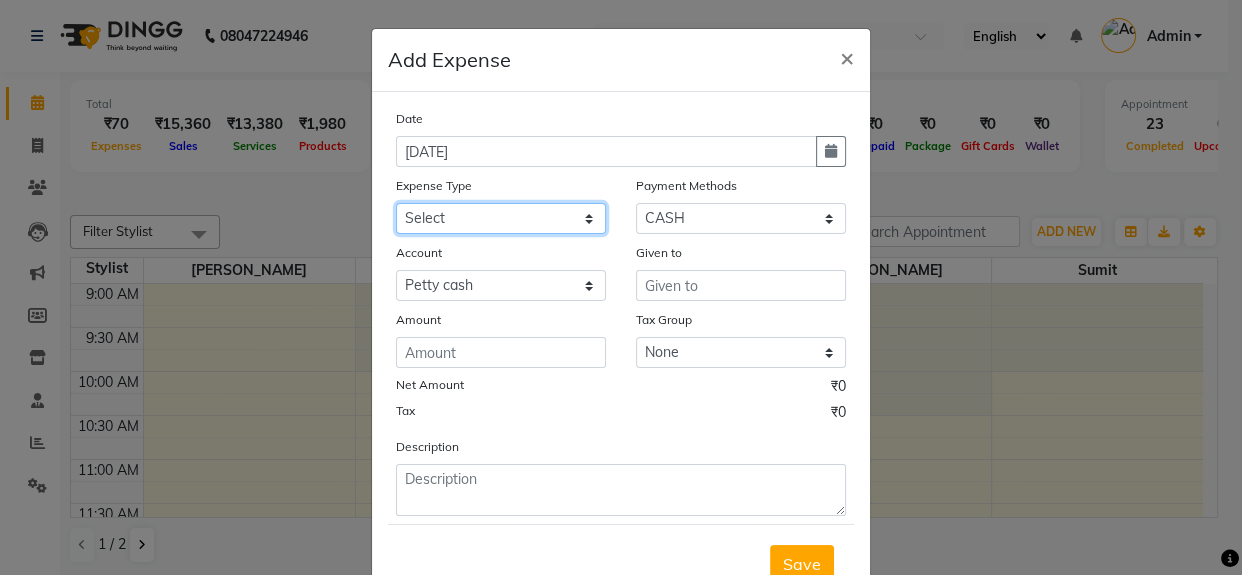 click on "Select Advance Advance Salary Bank charges Cash transfer to bank Cash transfer to hub charity Check Client Snacks Disposabal Electricity bill Equipment Incentive [PERSON_NAME] Maintenance Marketing milk OT Owner Snacks Pantry Product Rent Salary saloon electricity staff advance Staff Snacks Tea Tip Water" 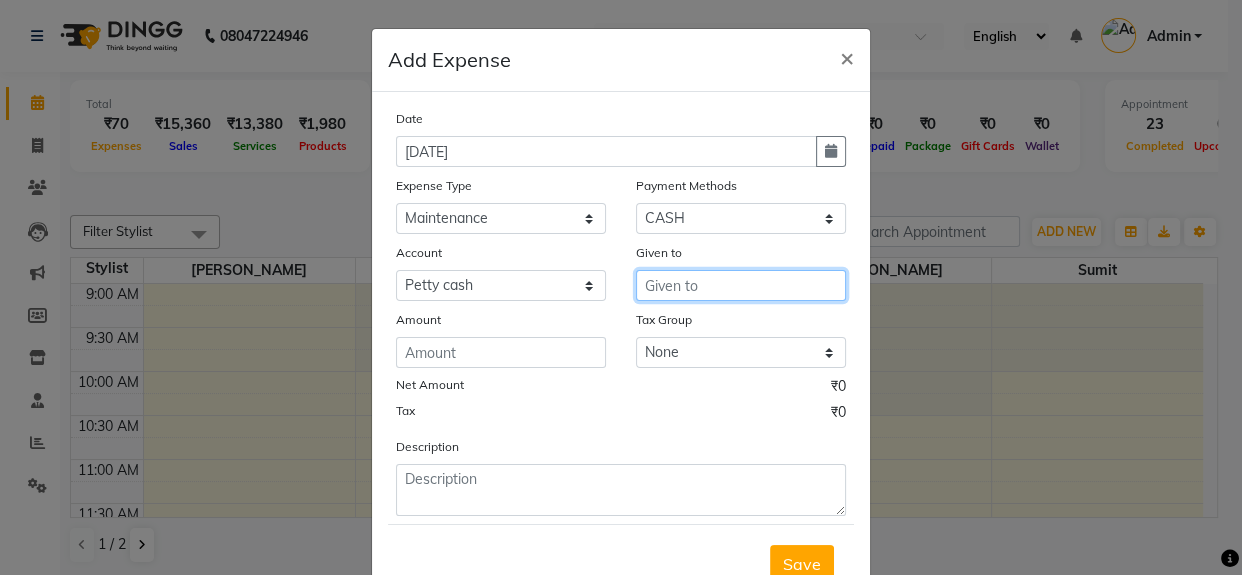 click at bounding box center (741, 285) 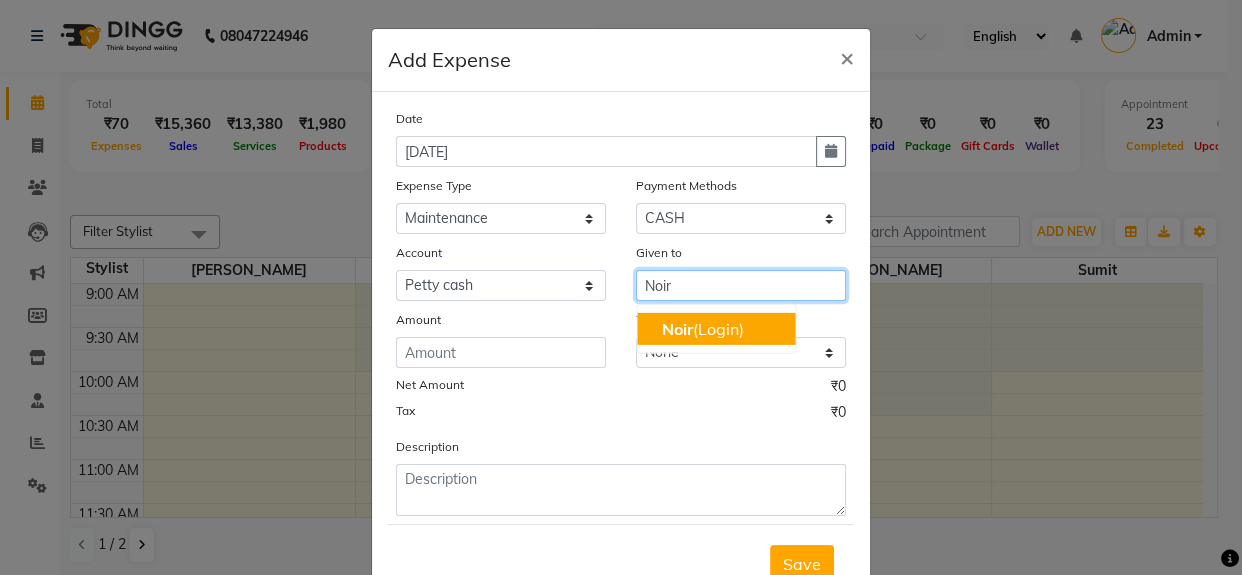 type on "Noir" 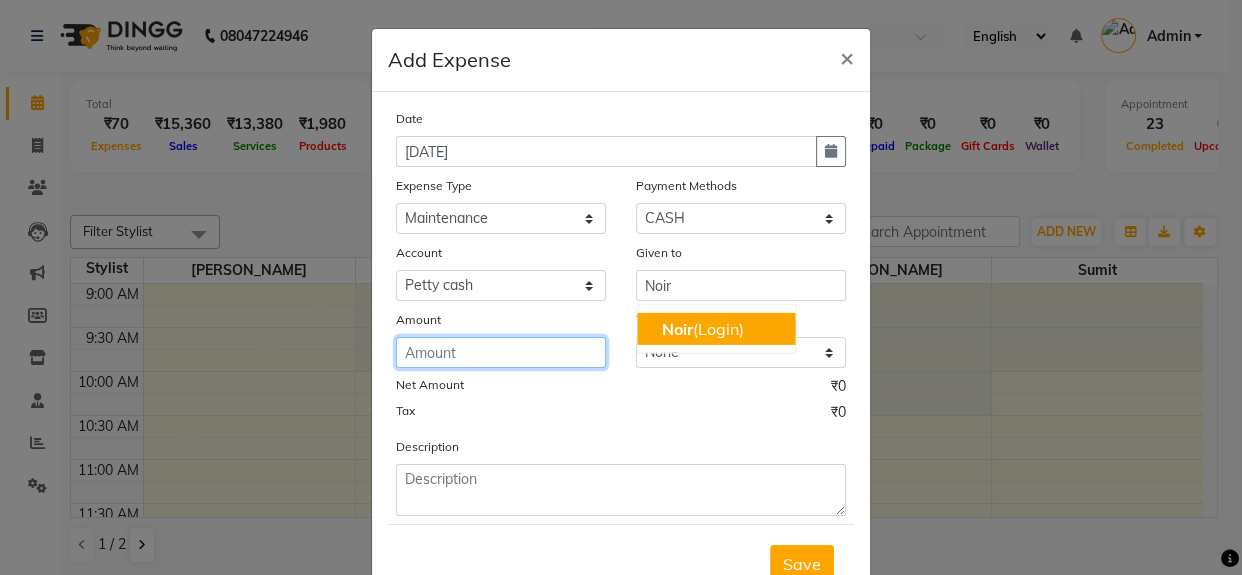 click 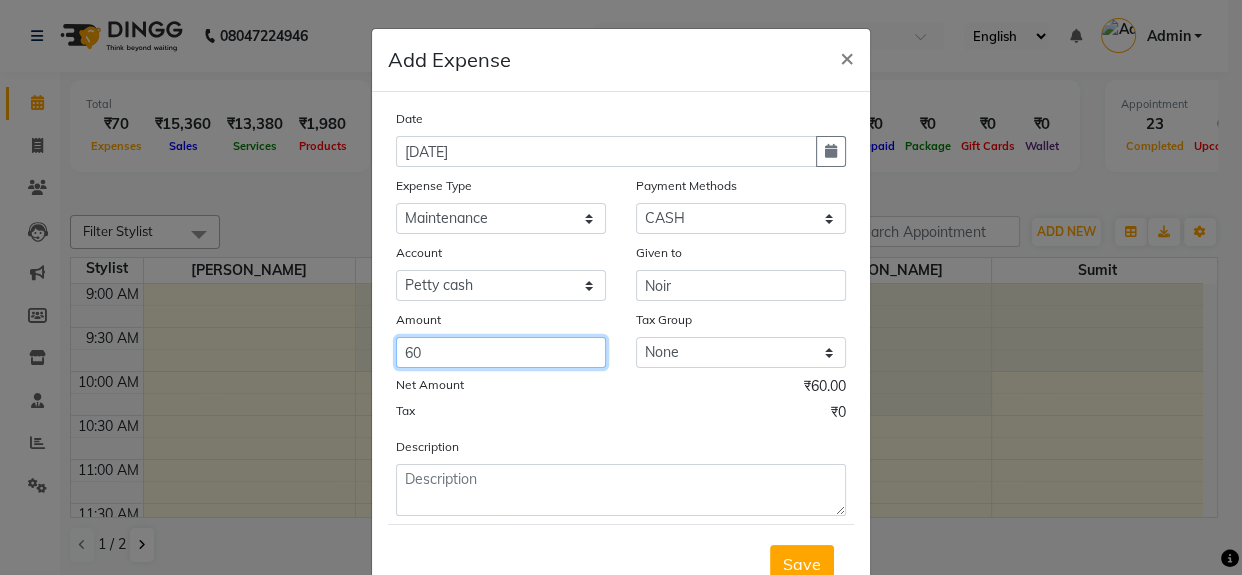 type on "60" 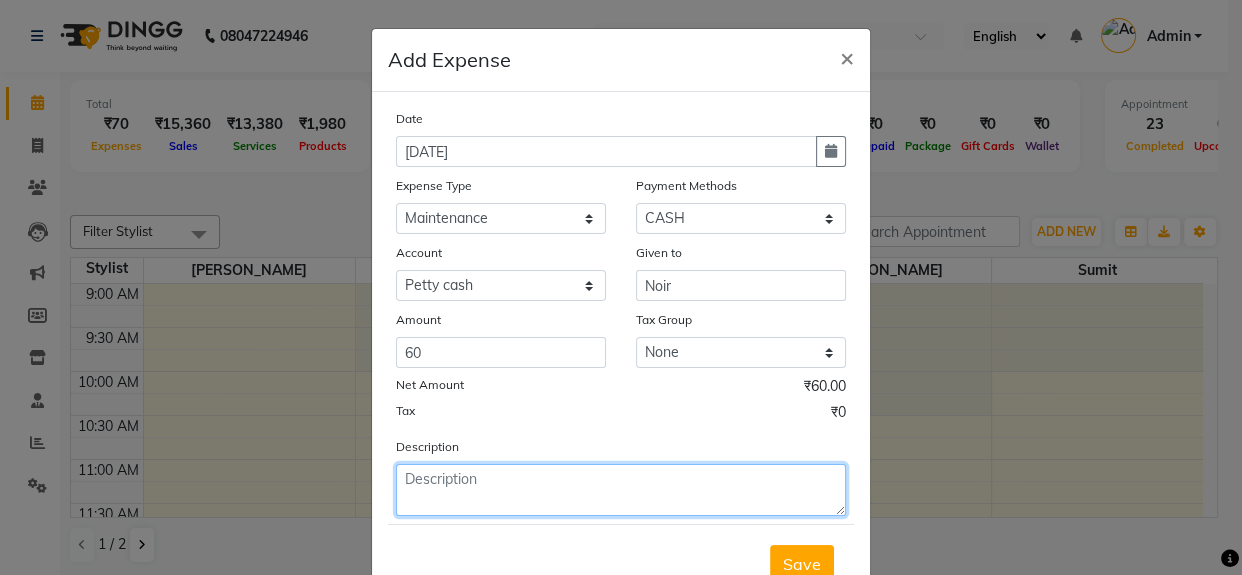 click 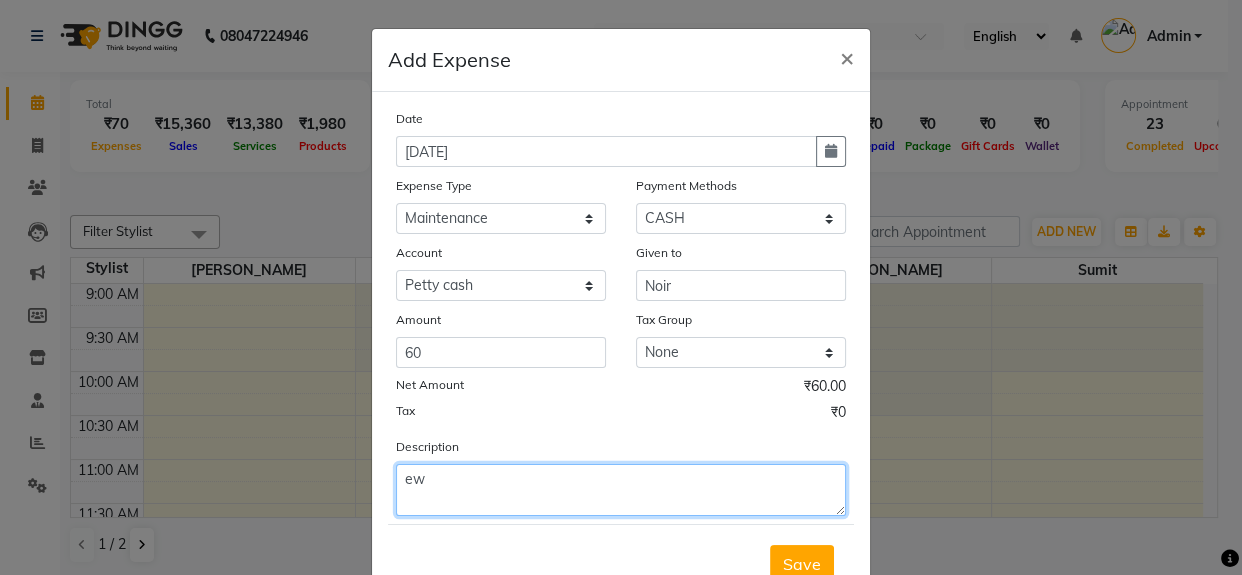 type on "e" 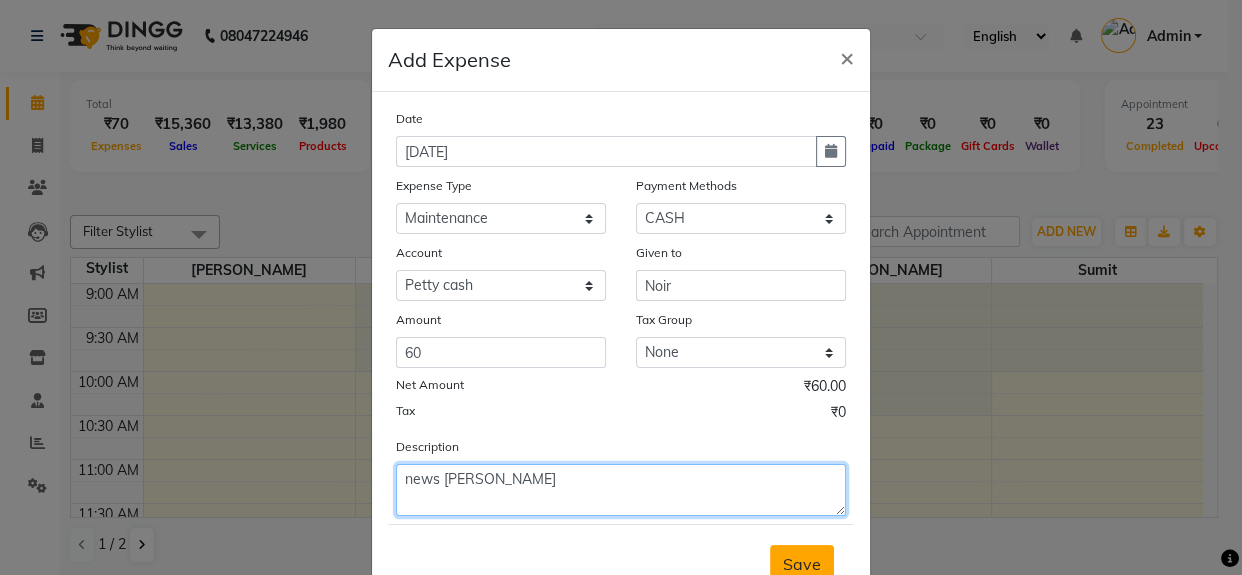 type on "news [PERSON_NAME]" 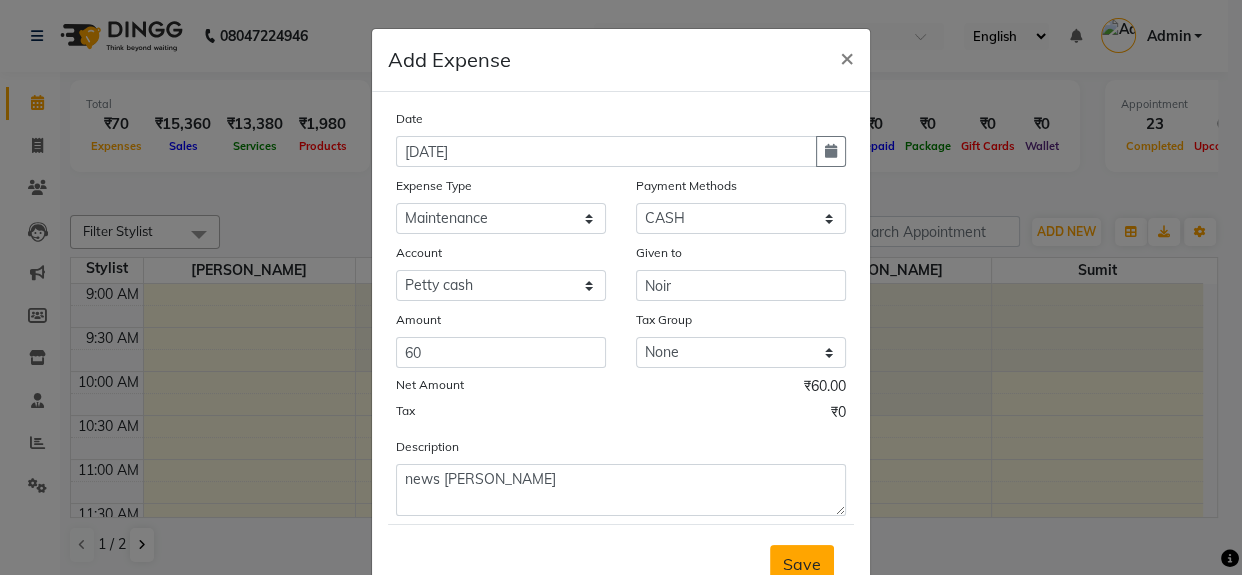 click on "Save" at bounding box center (802, 564) 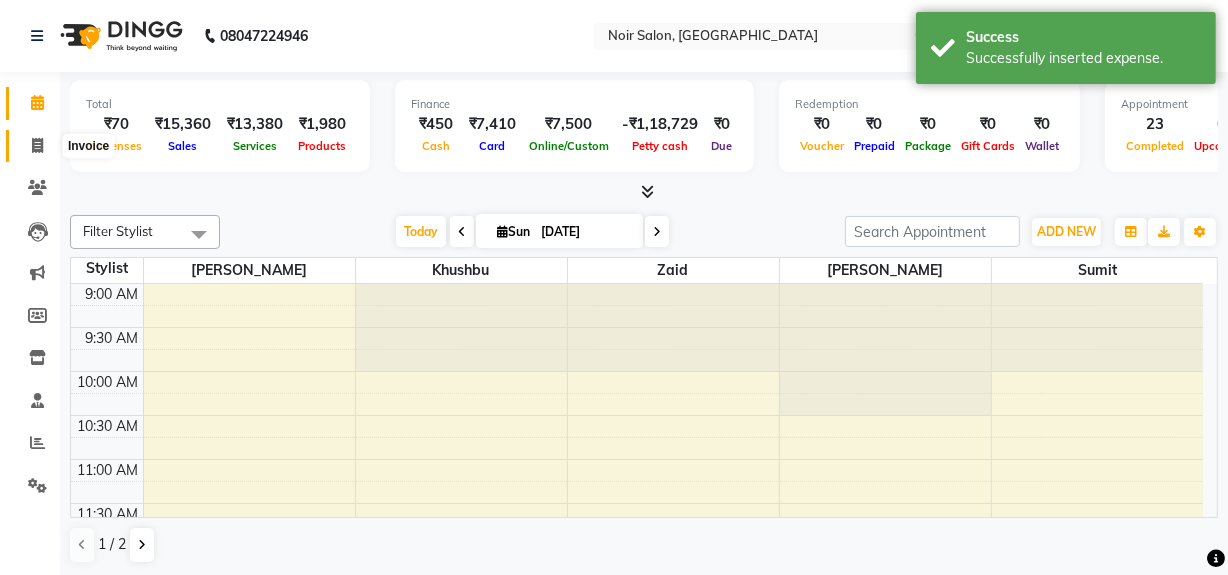 click 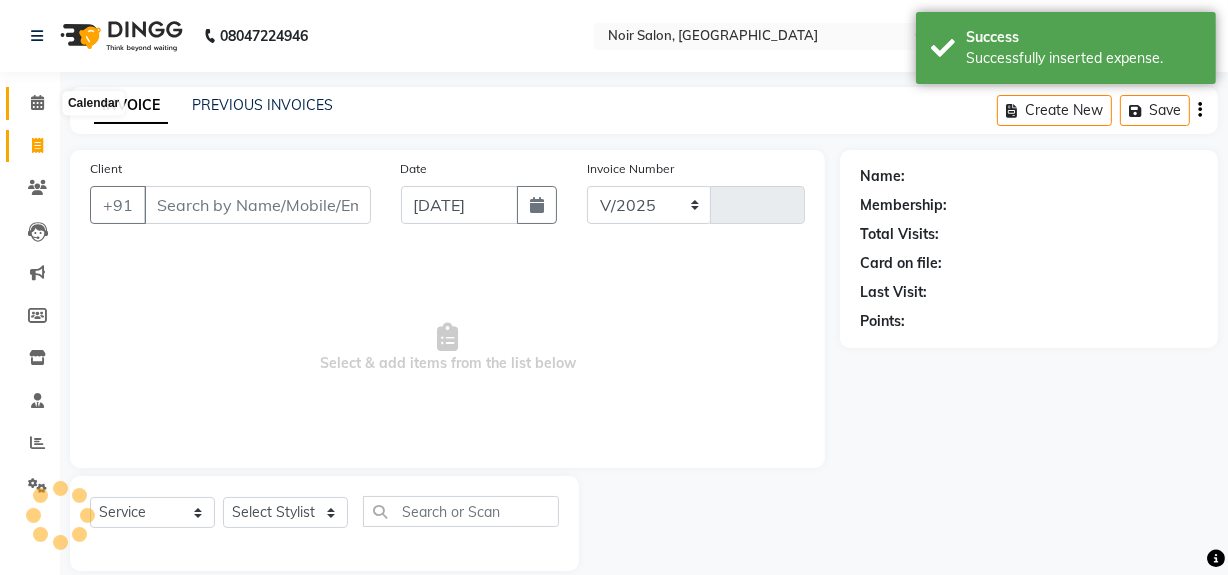 click 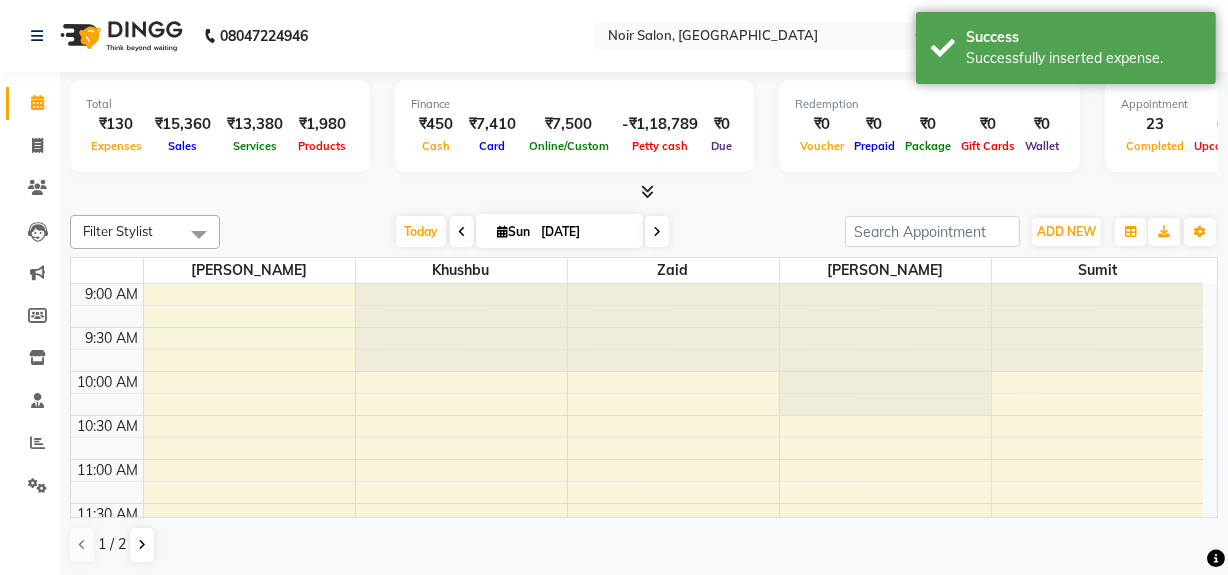scroll, scrollTop: 0, scrollLeft: 0, axis: both 